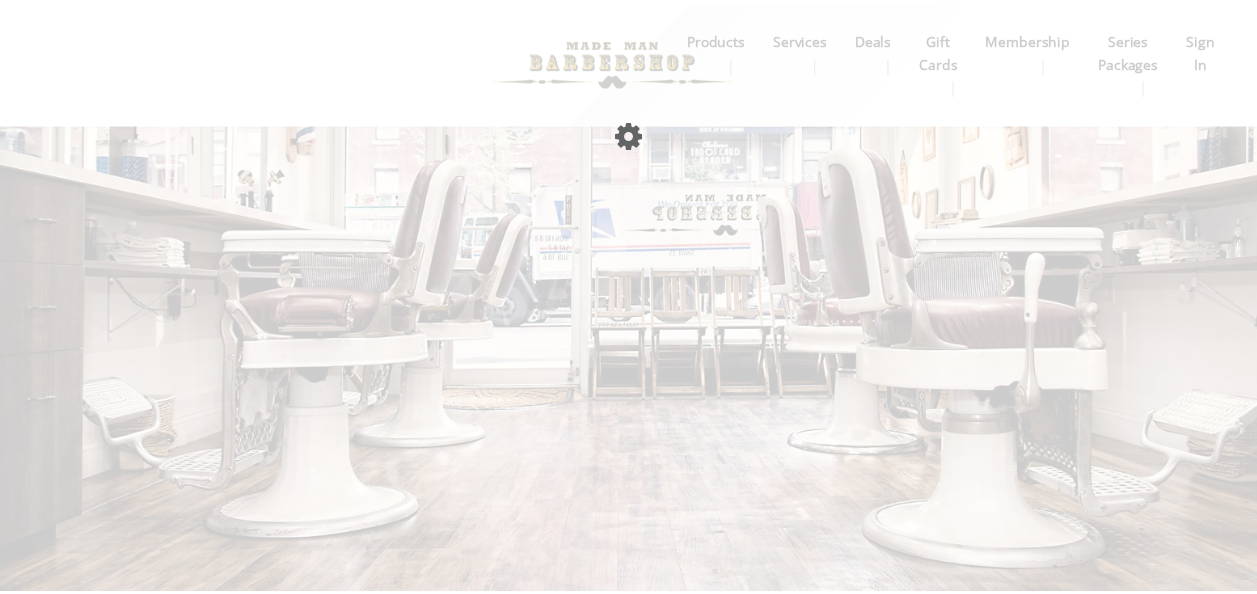 scroll, scrollTop: 0, scrollLeft: 0, axis: both 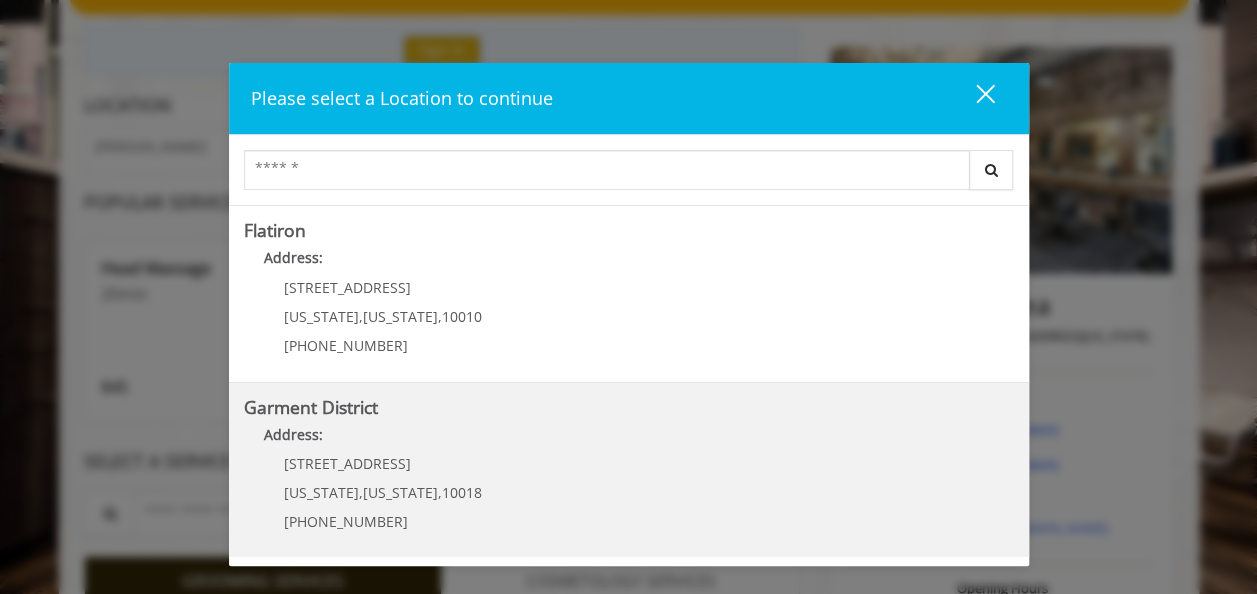 click on "Address:" at bounding box center (629, 440) 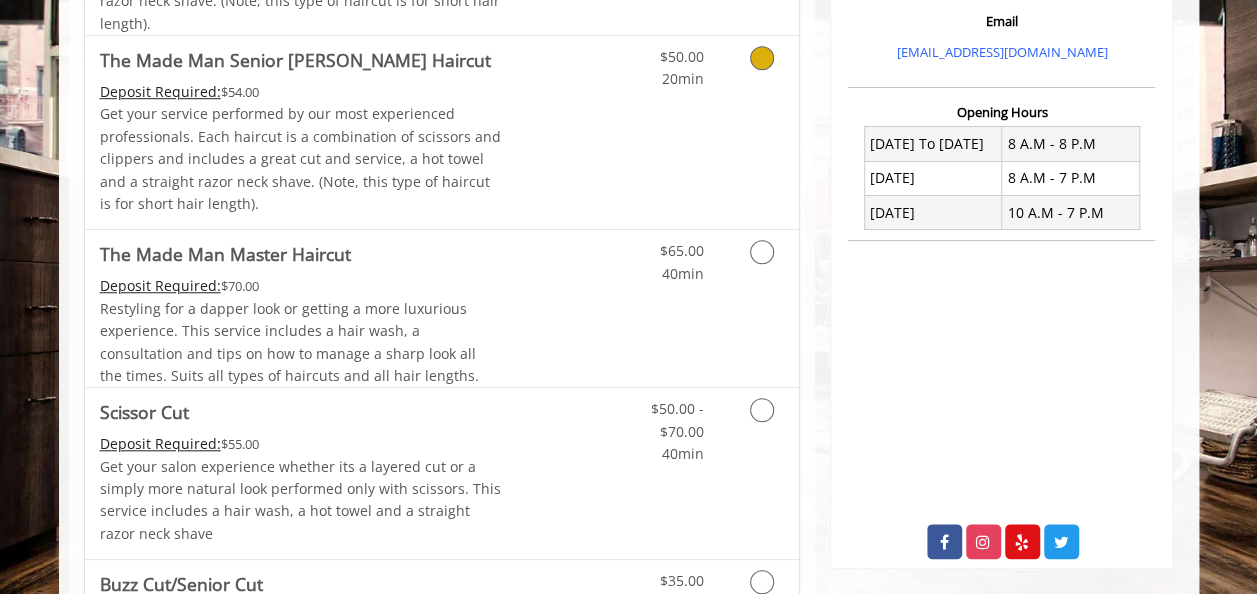 scroll, scrollTop: 700, scrollLeft: 0, axis: vertical 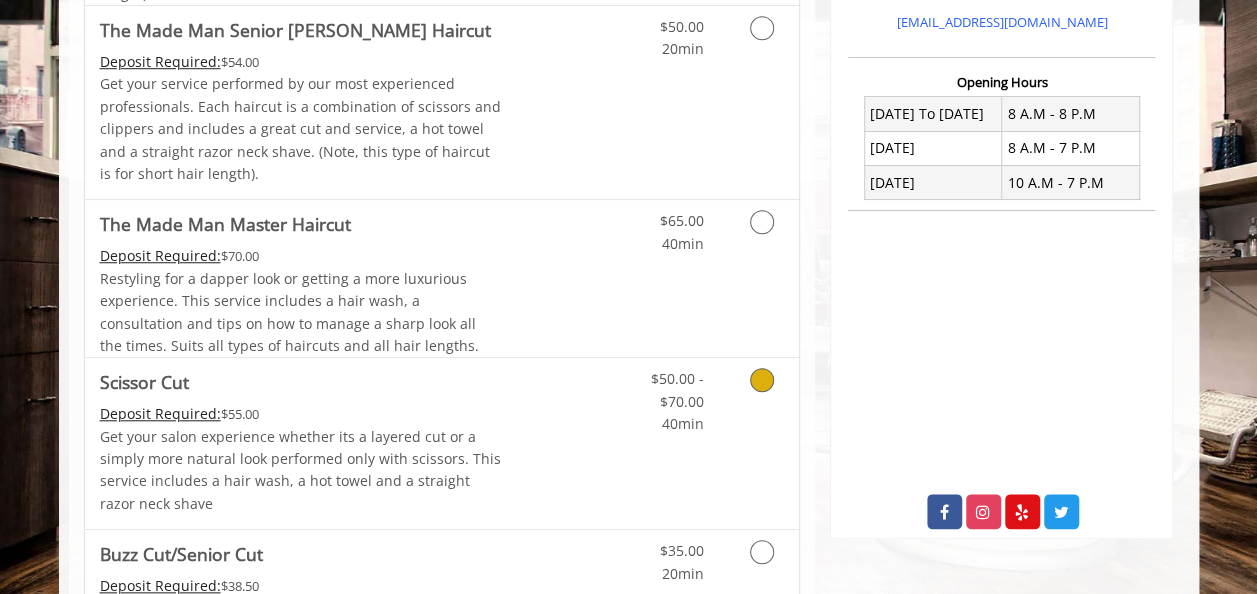 click on "Get your salon experience whether its a layered cut or a simply more natural look performed only with scissors. This service includes a hair wash, a hot towel and a straight razor neck shave" at bounding box center [301, 471] 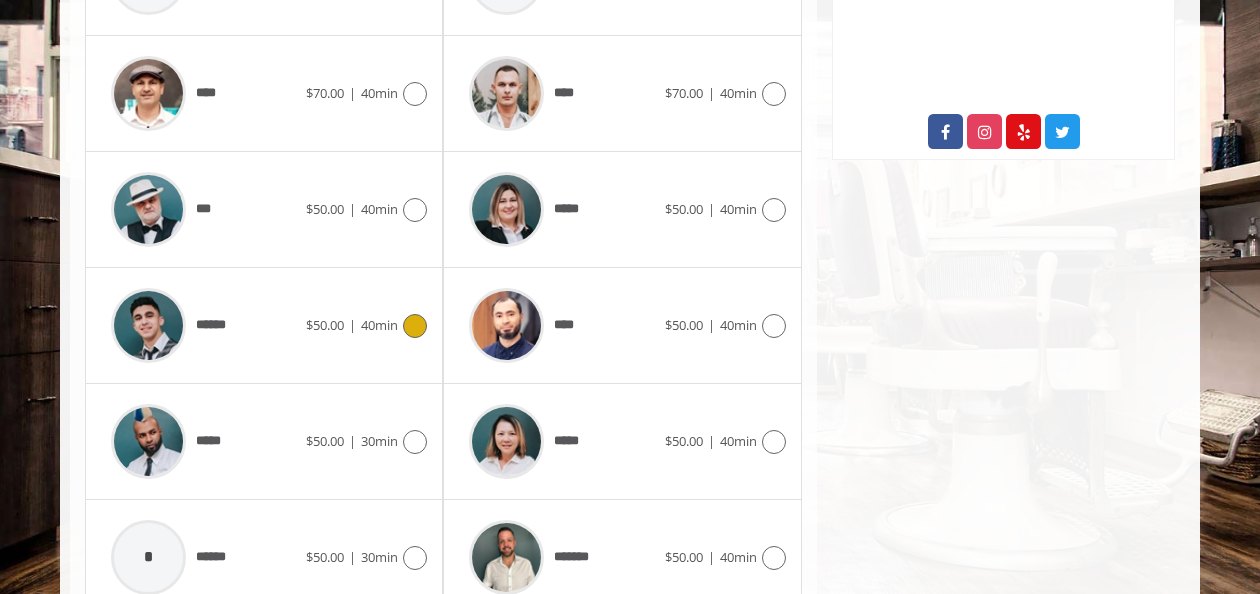 scroll, scrollTop: 1164, scrollLeft: 0, axis: vertical 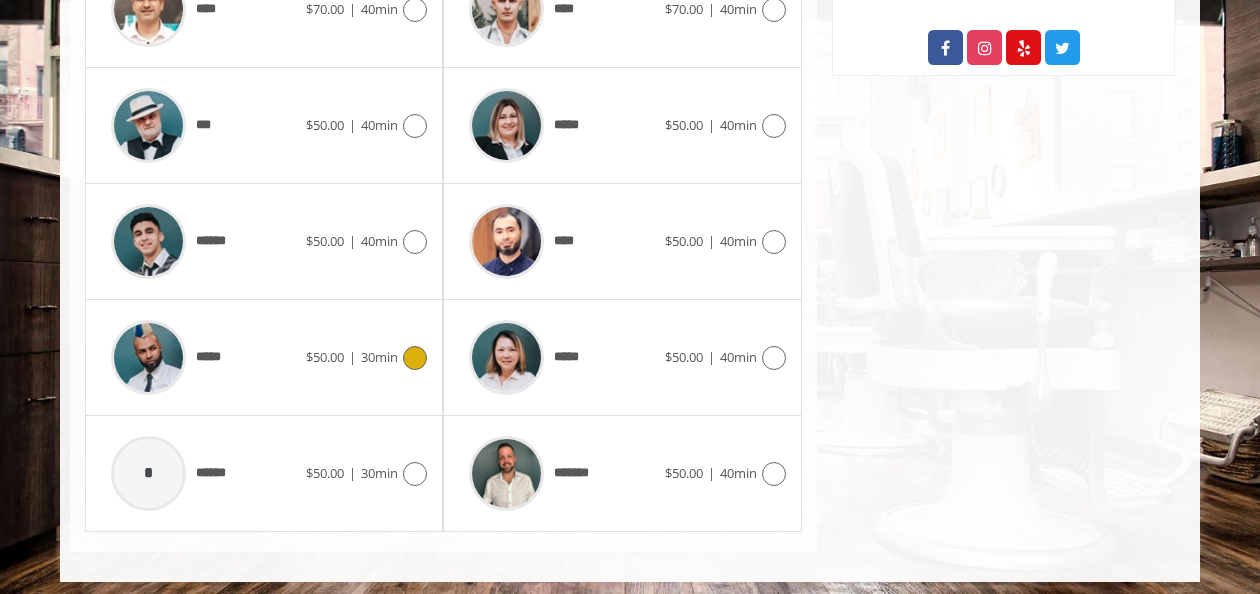 click on "***** $50.00 | 30min" at bounding box center (264, 357) 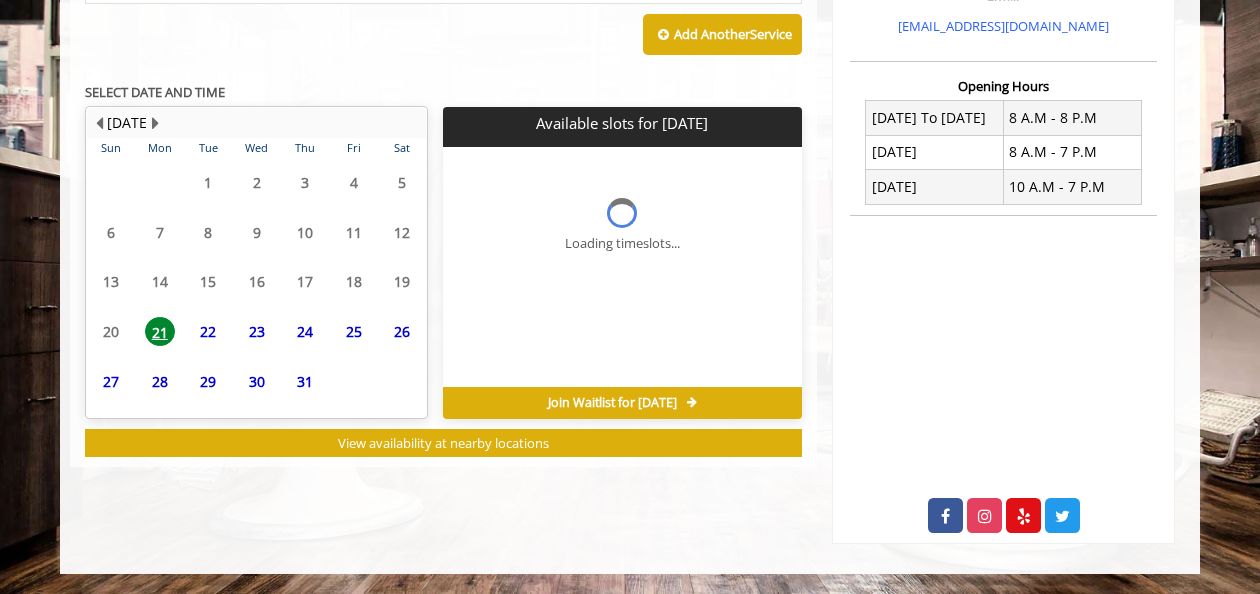 scroll, scrollTop: 810, scrollLeft: 0, axis: vertical 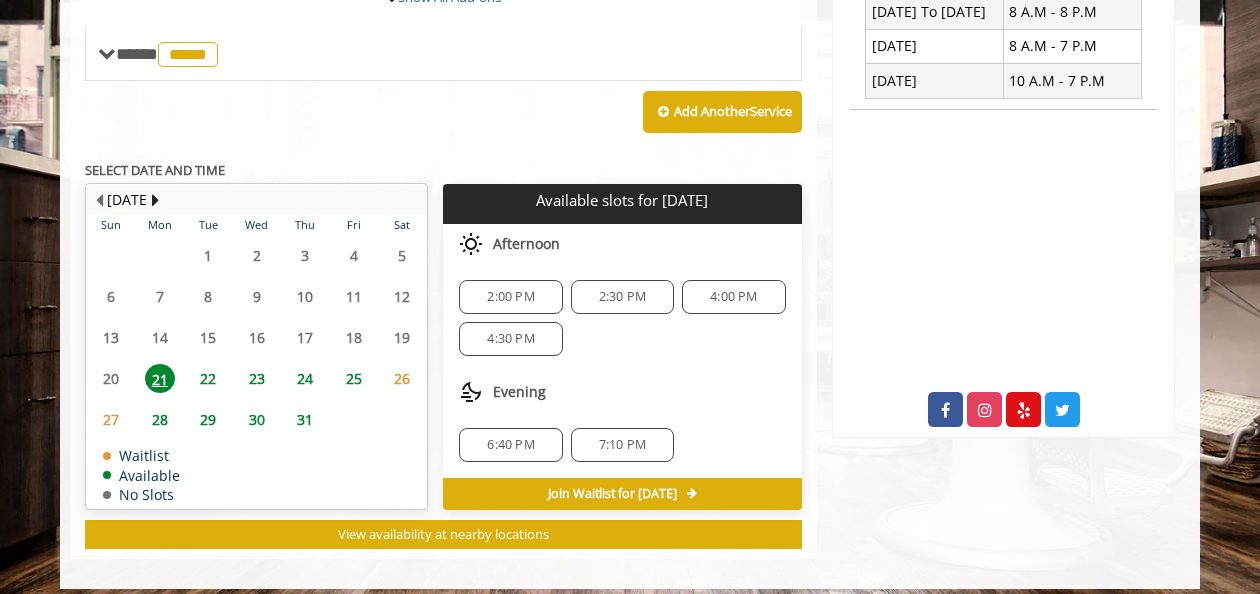 click on "4:30 PM" 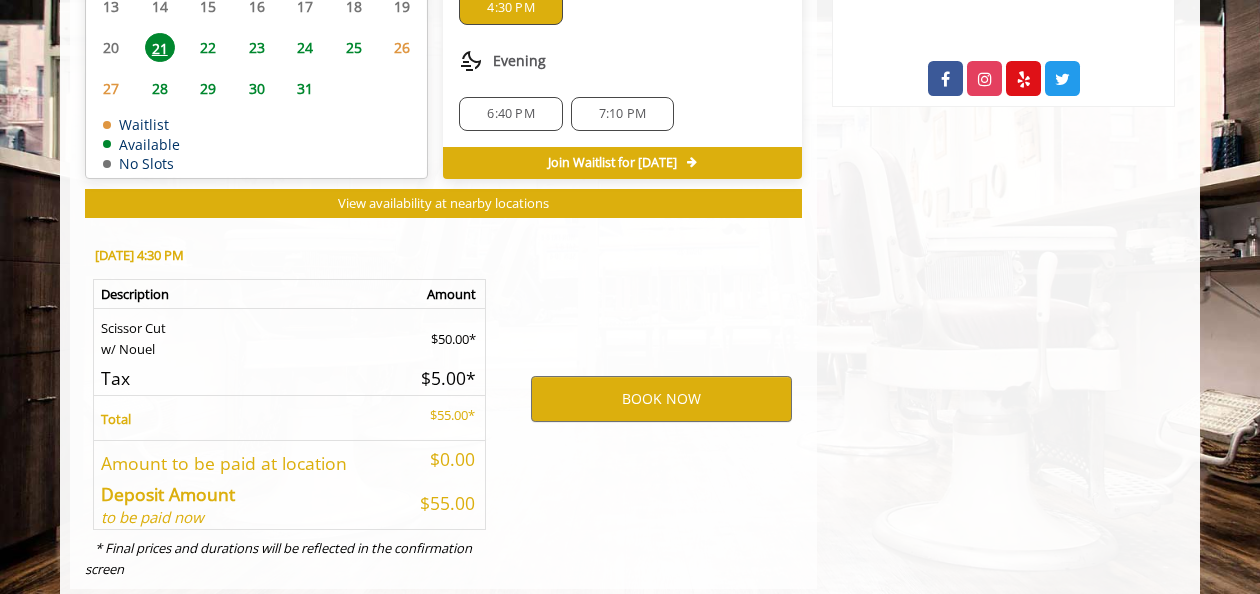 scroll, scrollTop: 1170, scrollLeft: 0, axis: vertical 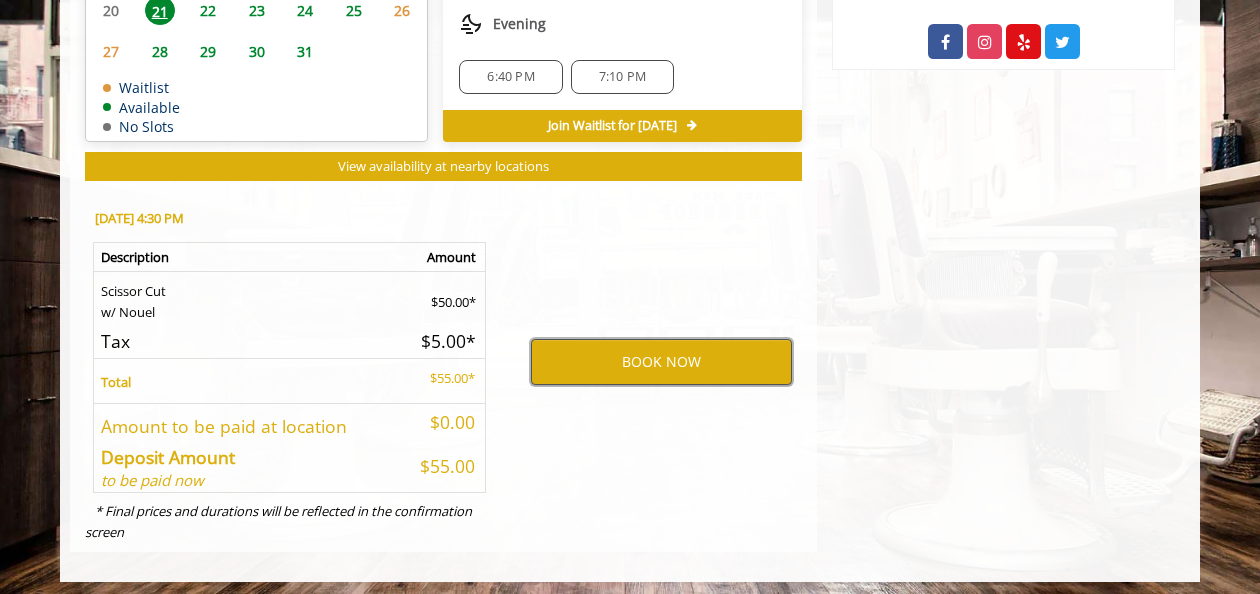 click on "BOOK NOW" at bounding box center [661, 362] 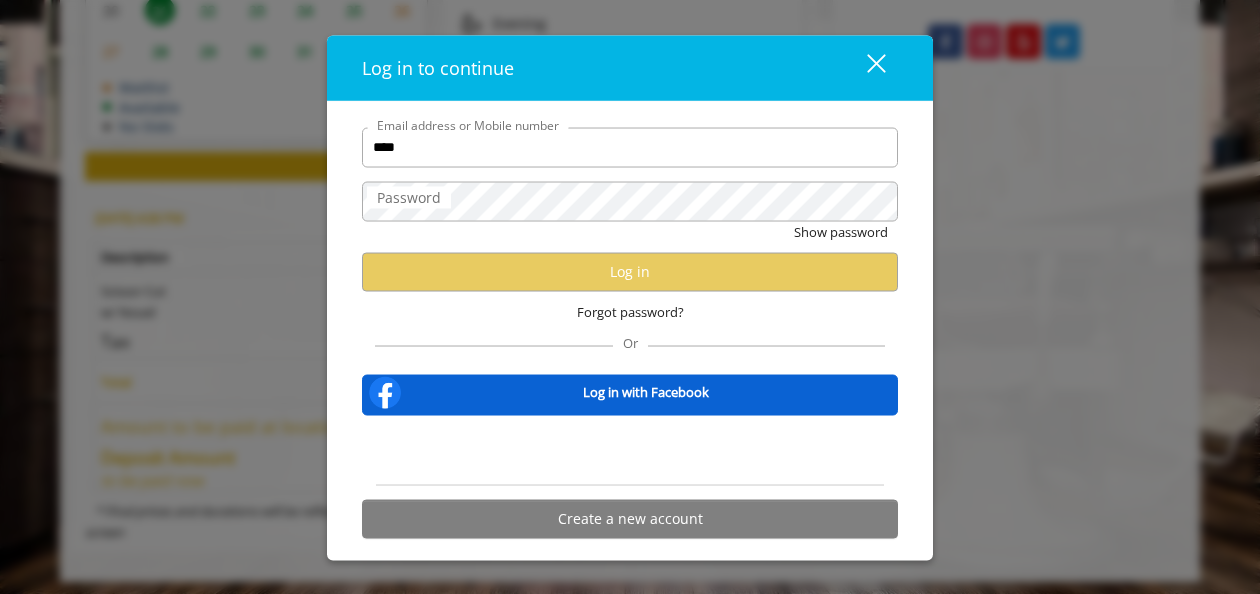 type on "****" 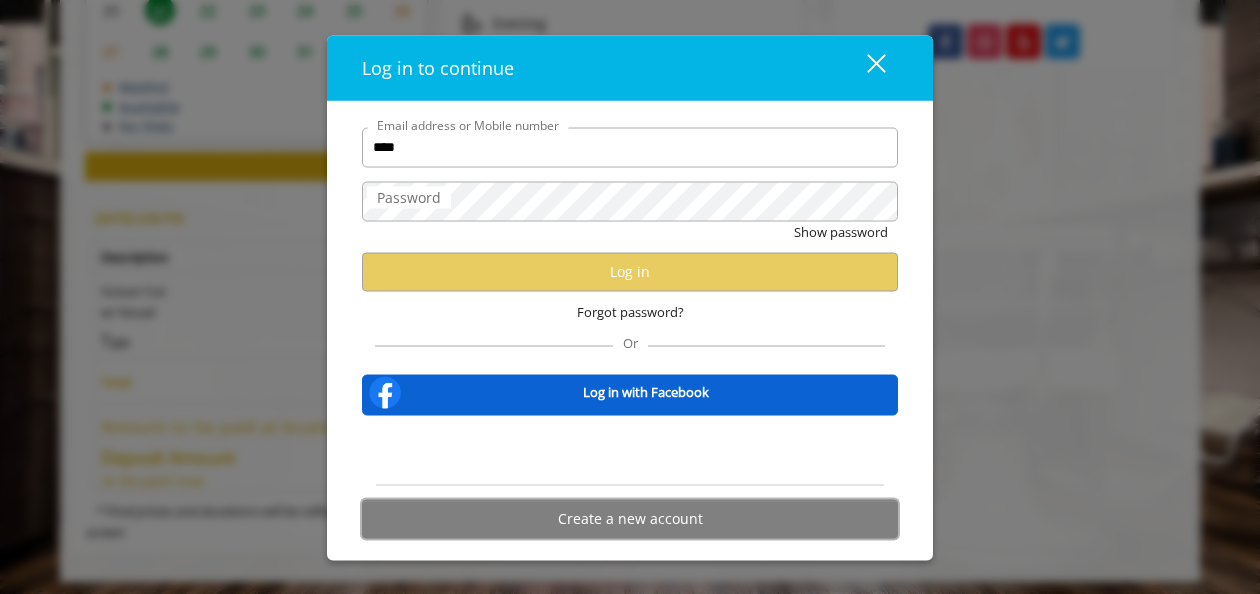click on "Create a new account" at bounding box center (630, 518) 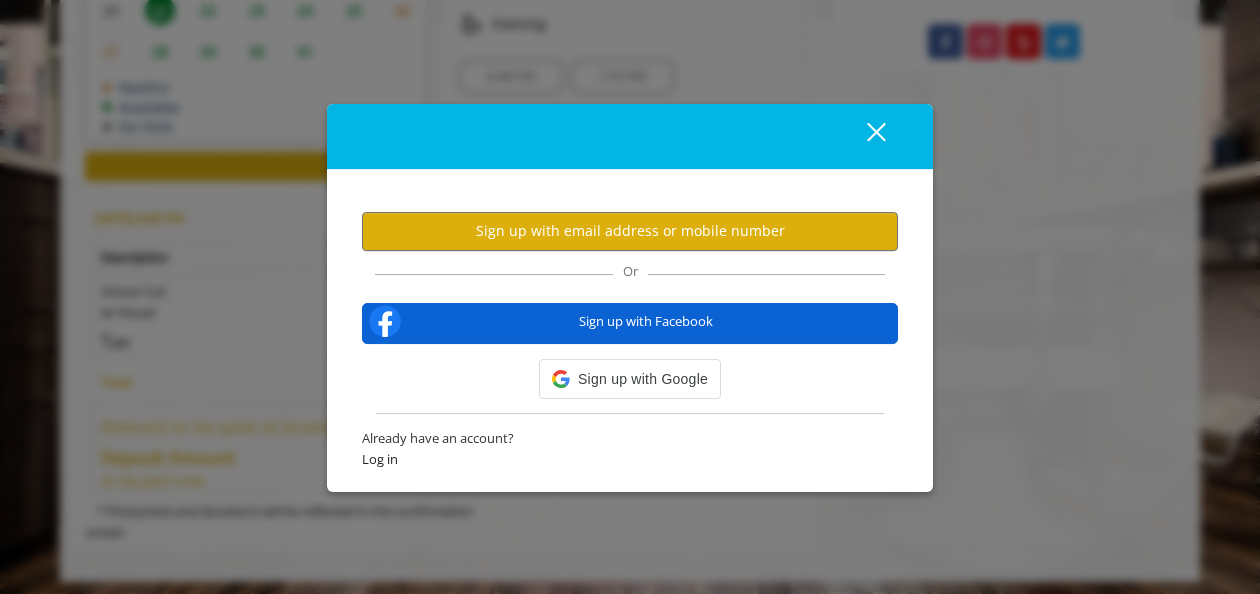 scroll, scrollTop: 0, scrollLeft: 0, axis: both 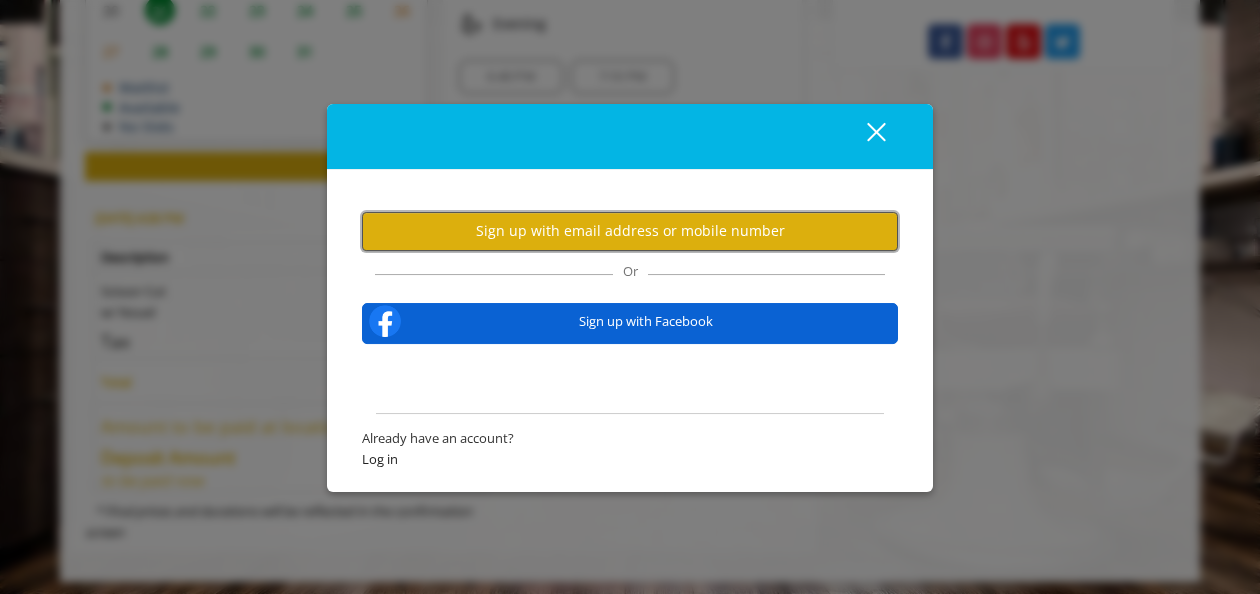 click on "Sign up with email address or mobile number" at bounding box center (630, 231) 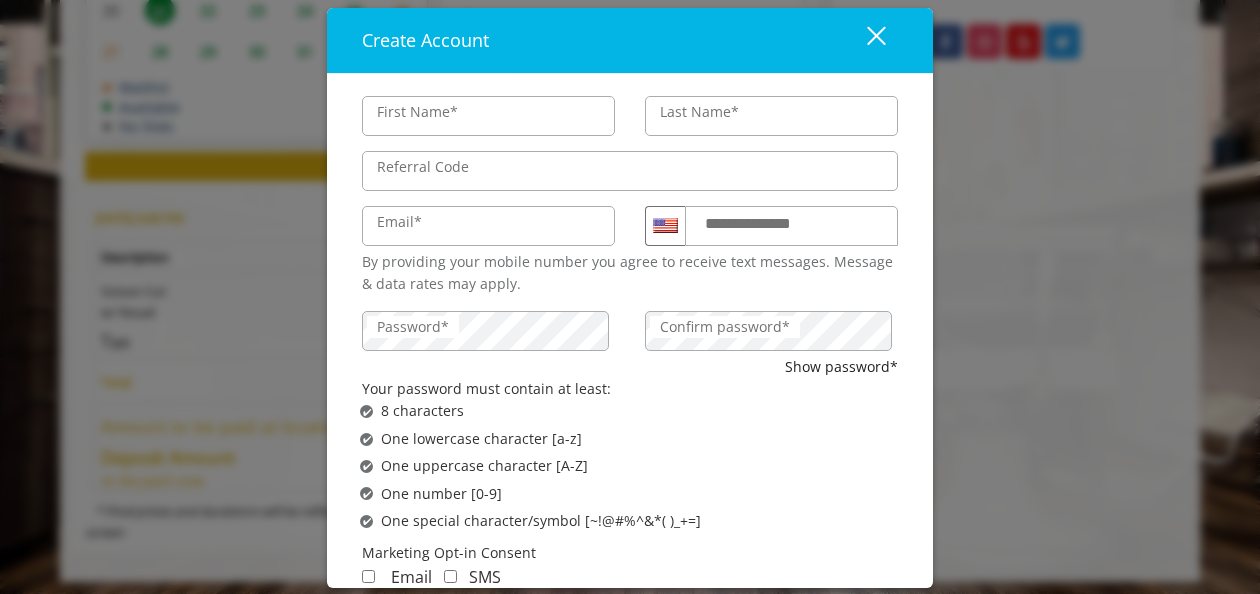 type on "******" 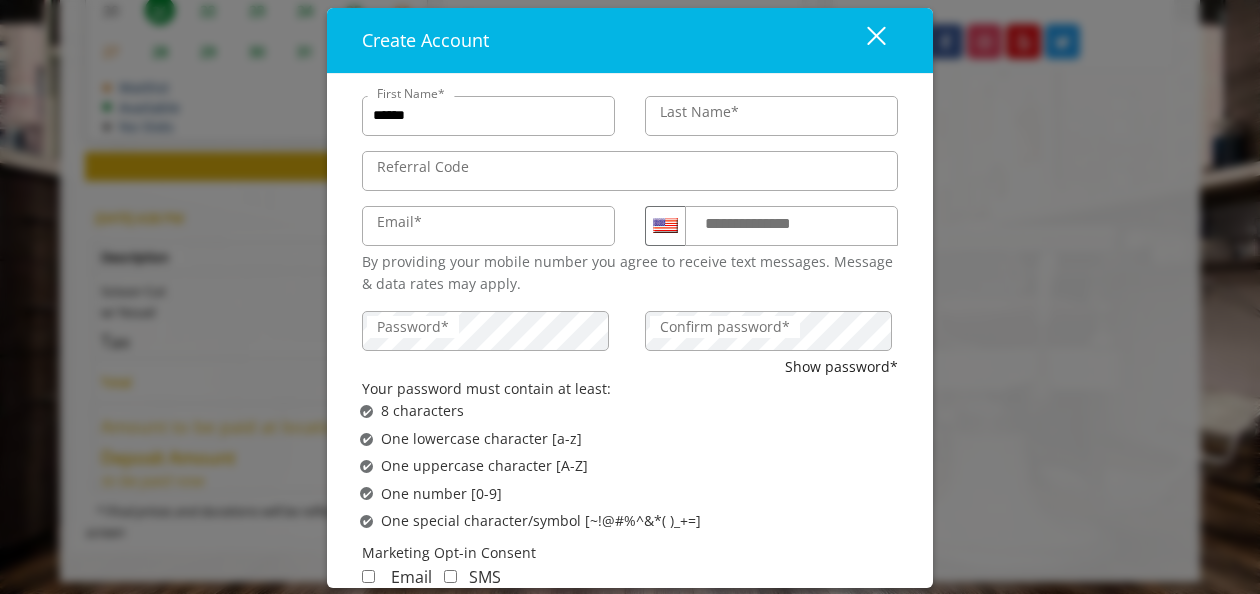 click on "Last Name*" at bounding box center (699, 112) 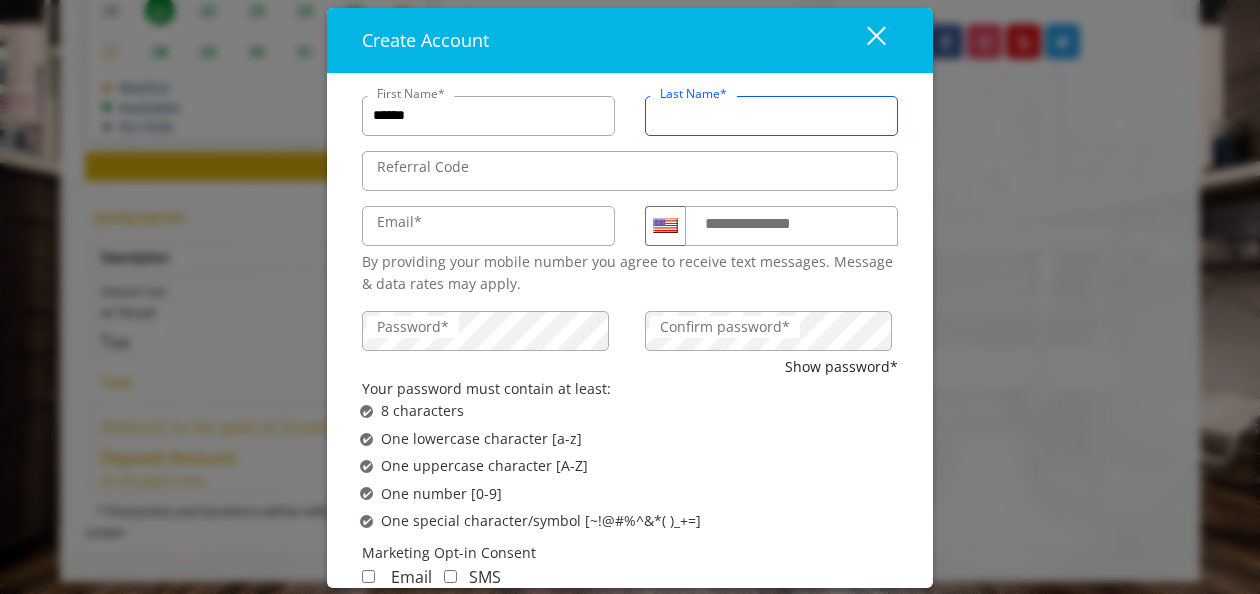 click on "Last Name*" at bounding box center [771, 116] 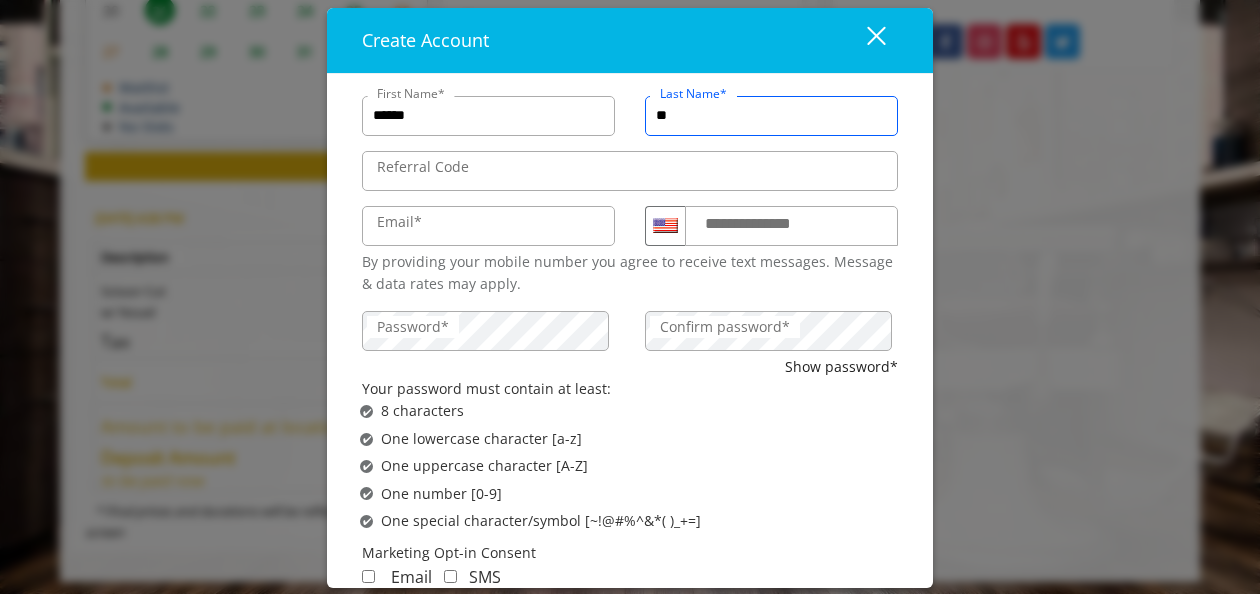 type on "*" 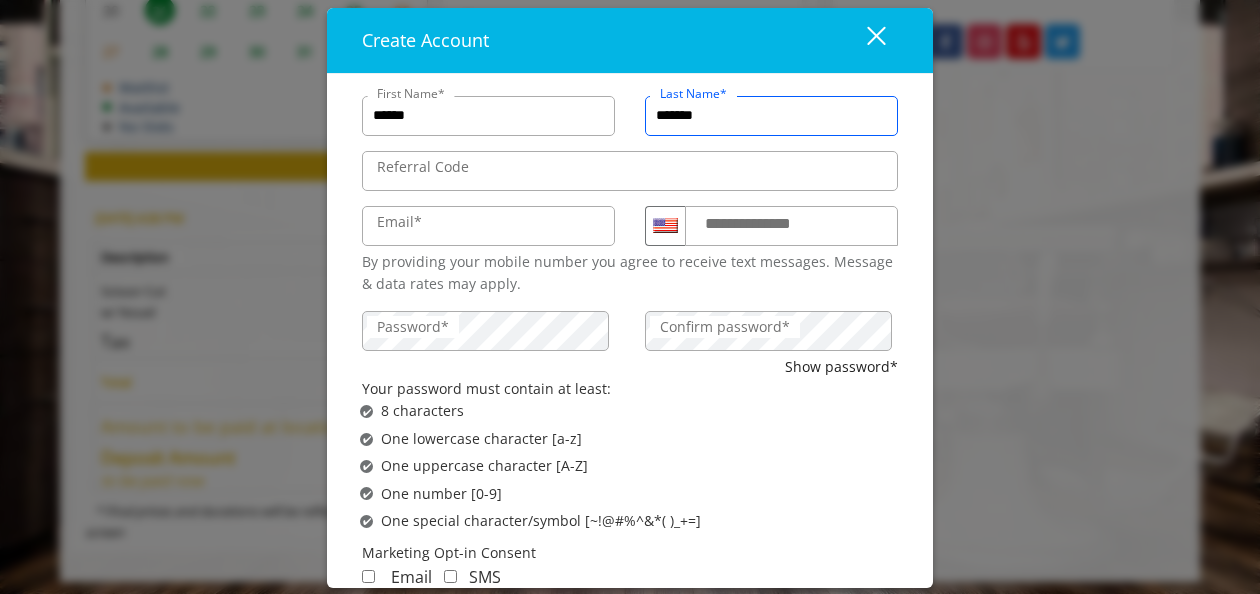 type on "*******" 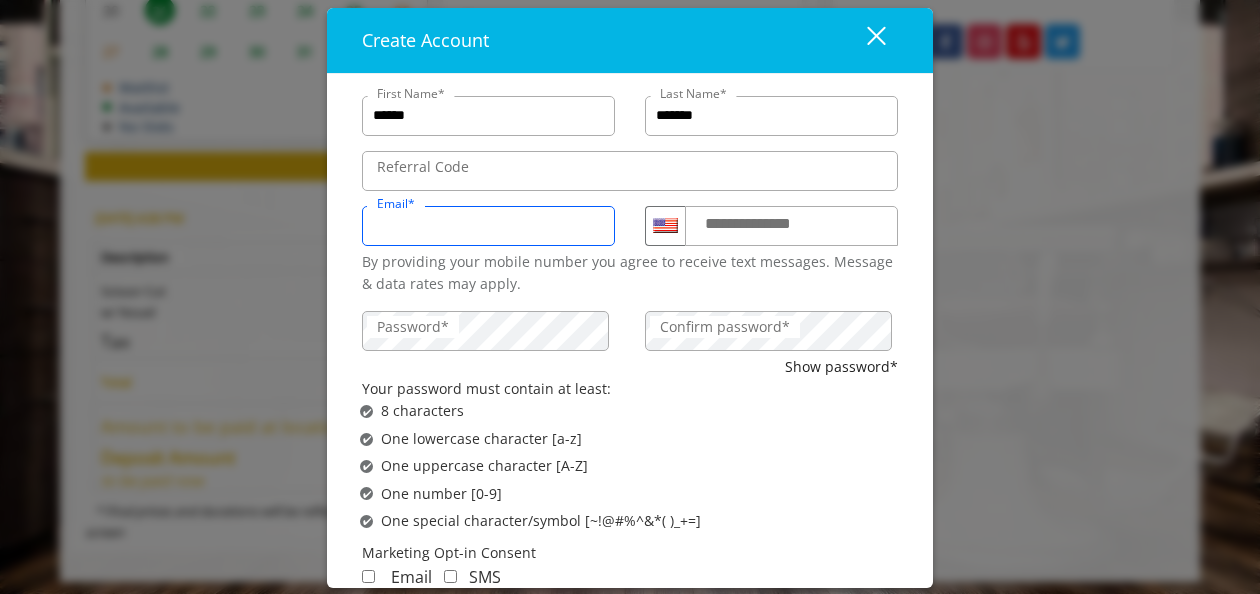click on "Email*" at bounding box center (488, 226) 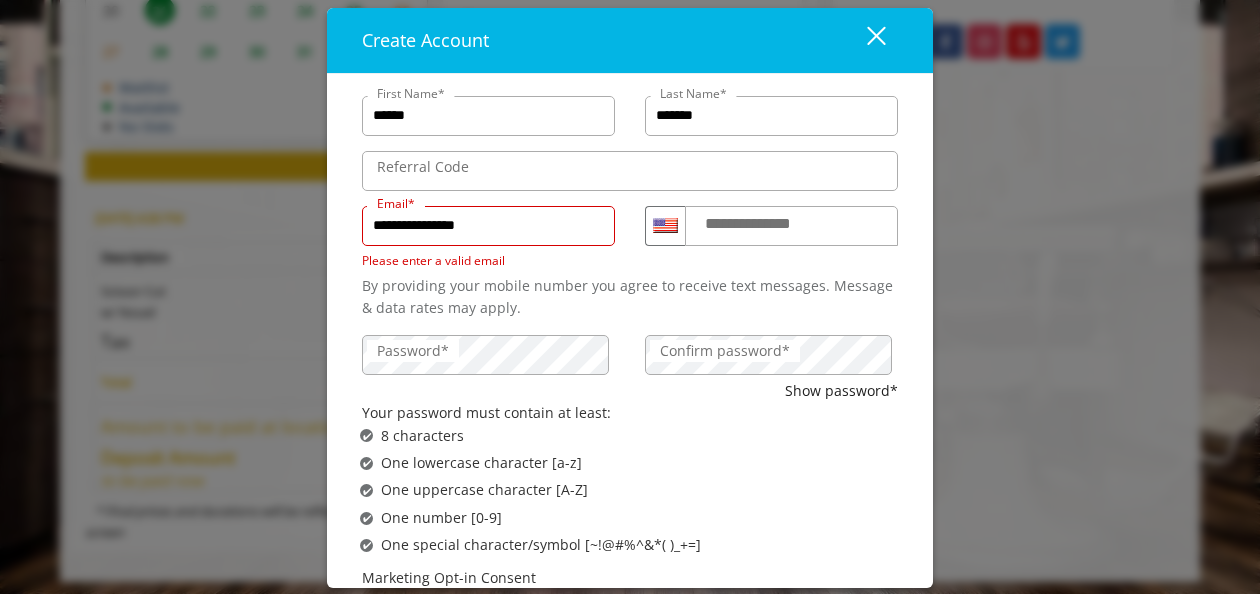 click on "**********" at bounding box center (488, 226) 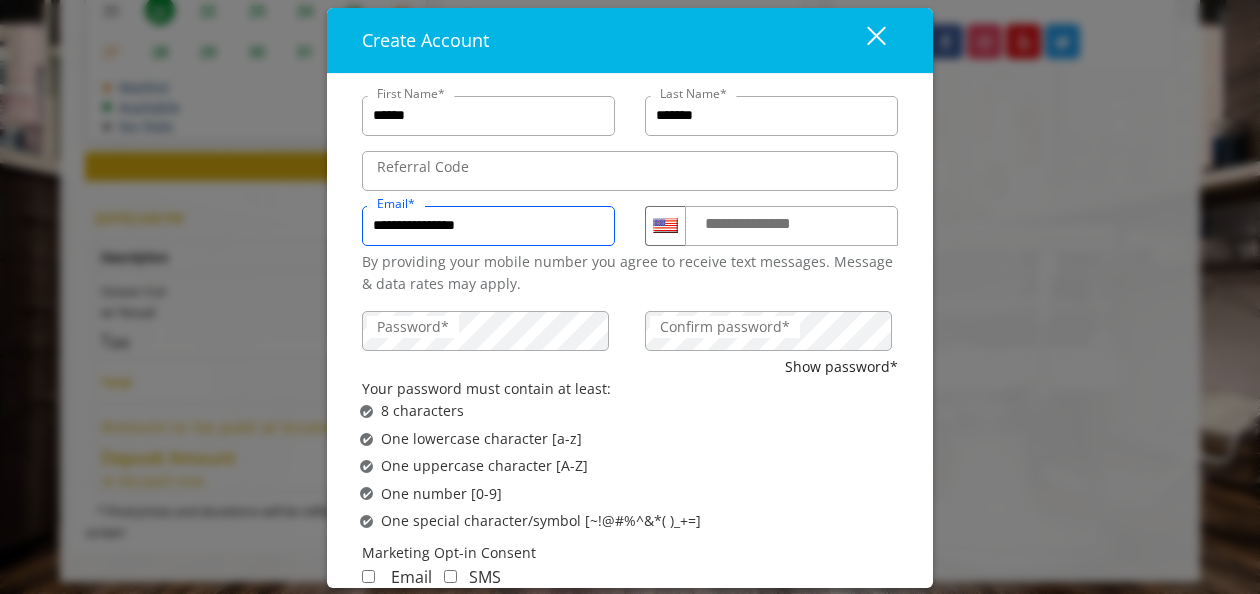 type on "**********" 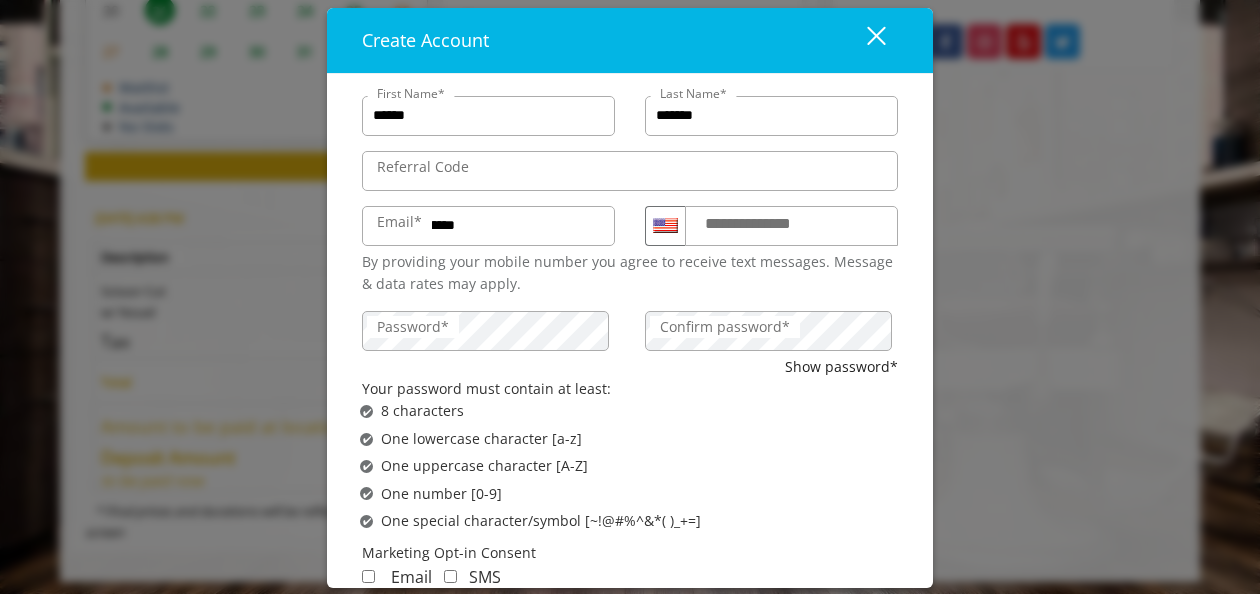 click on "**********" at bounding box center (767, 224) 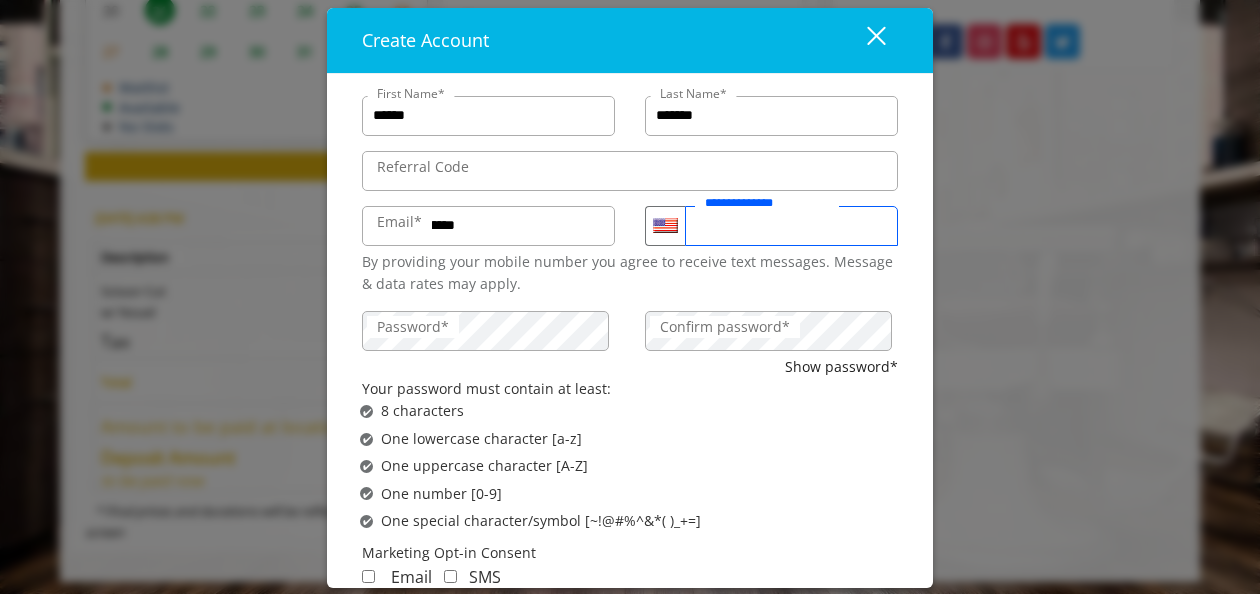 click on "**********" at bounding box center [791, 226] 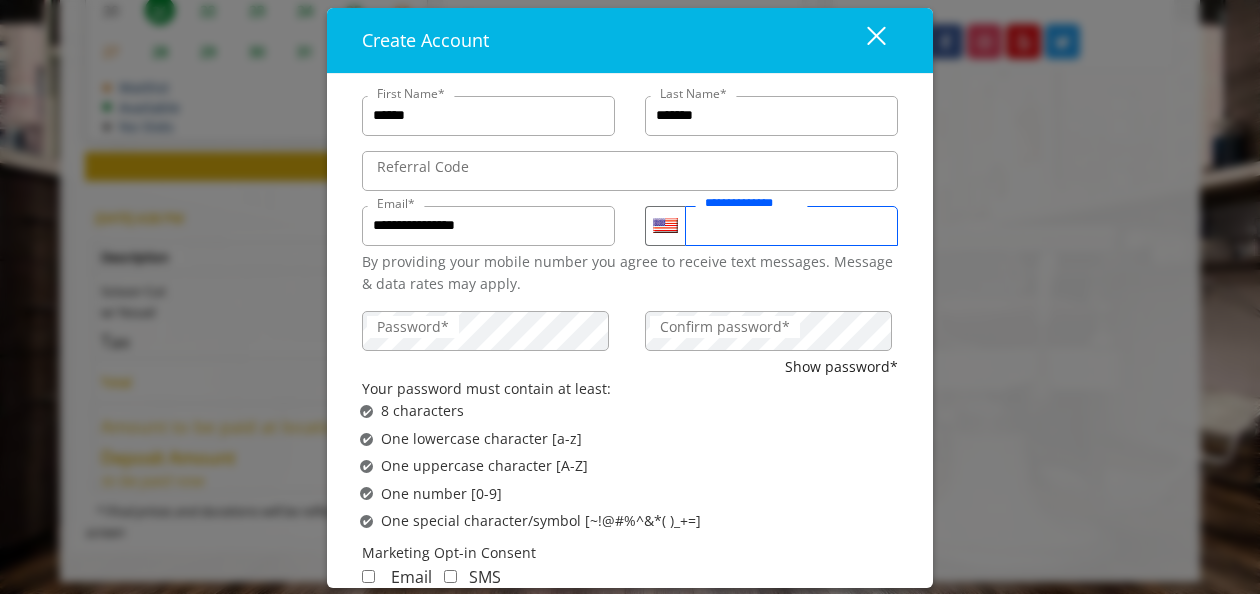 type on "**********" 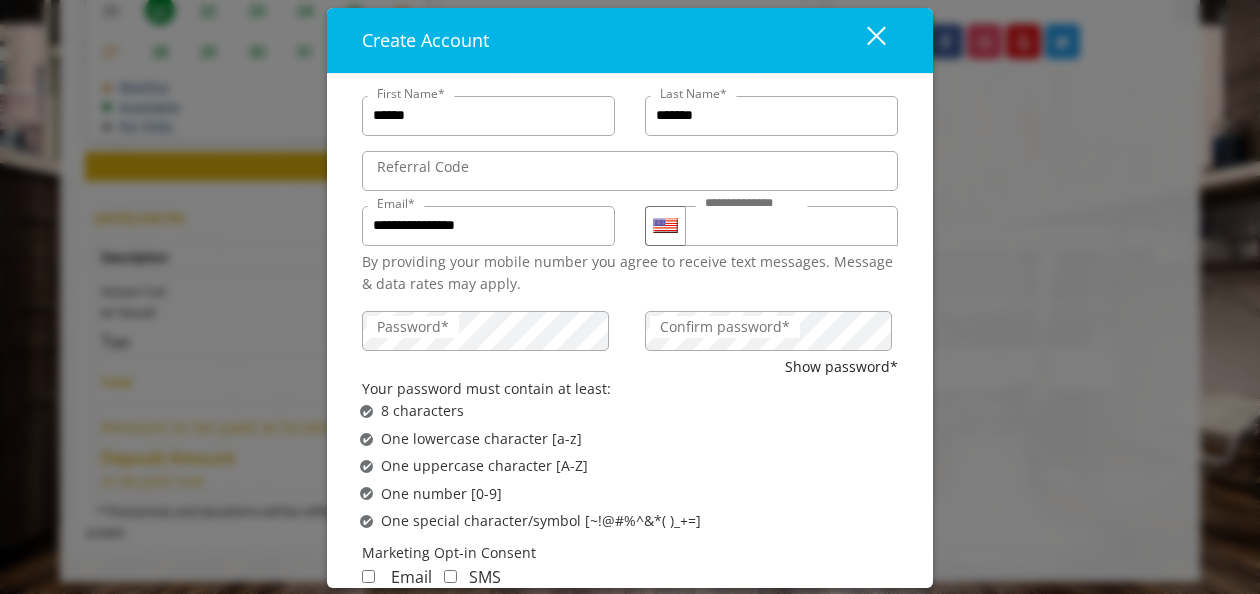 click on "Your password must contain at least:" at bounding box center [630, 389] 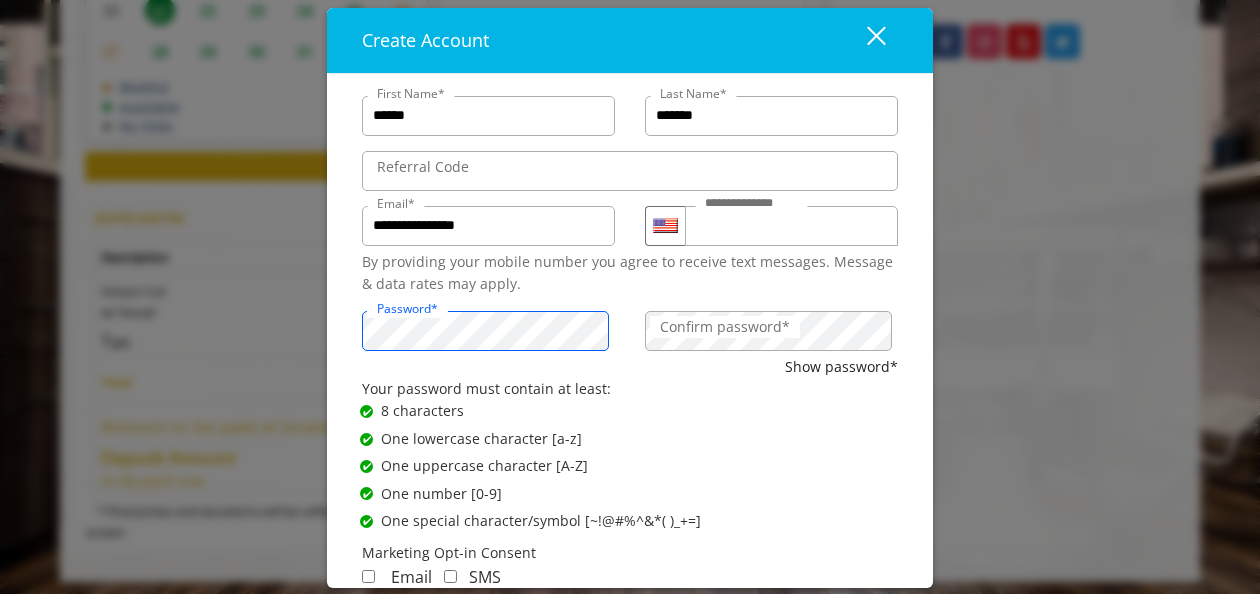 click on "Password*" at bounding box center (488, 328) 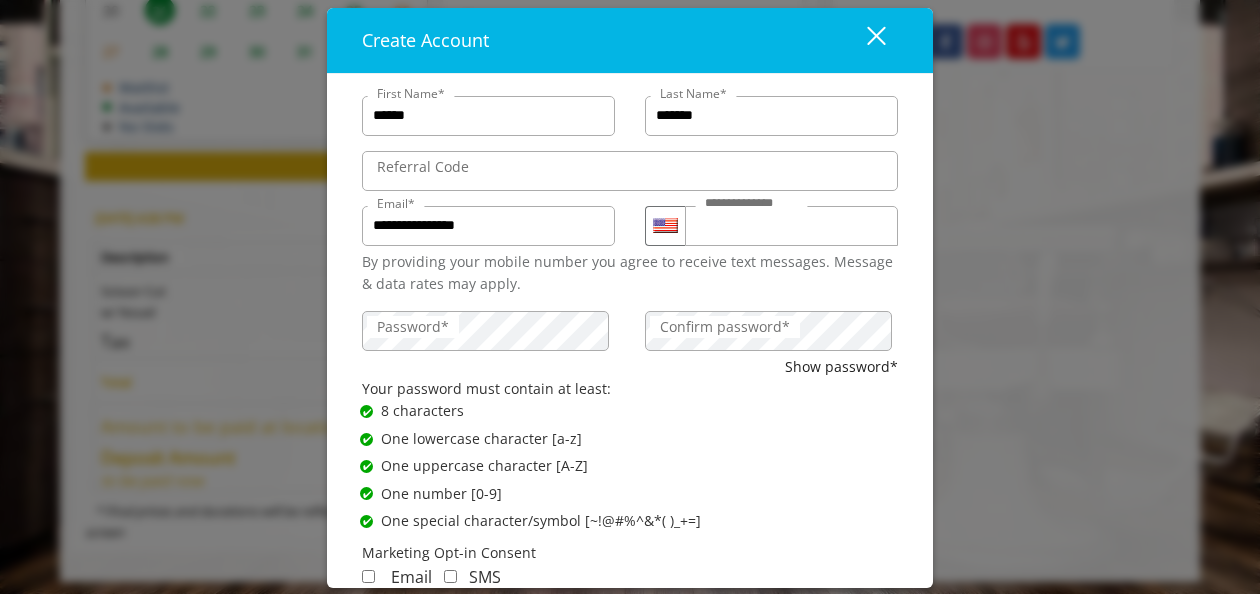 click on "Confirm password*" at bounding box center [725, 327] 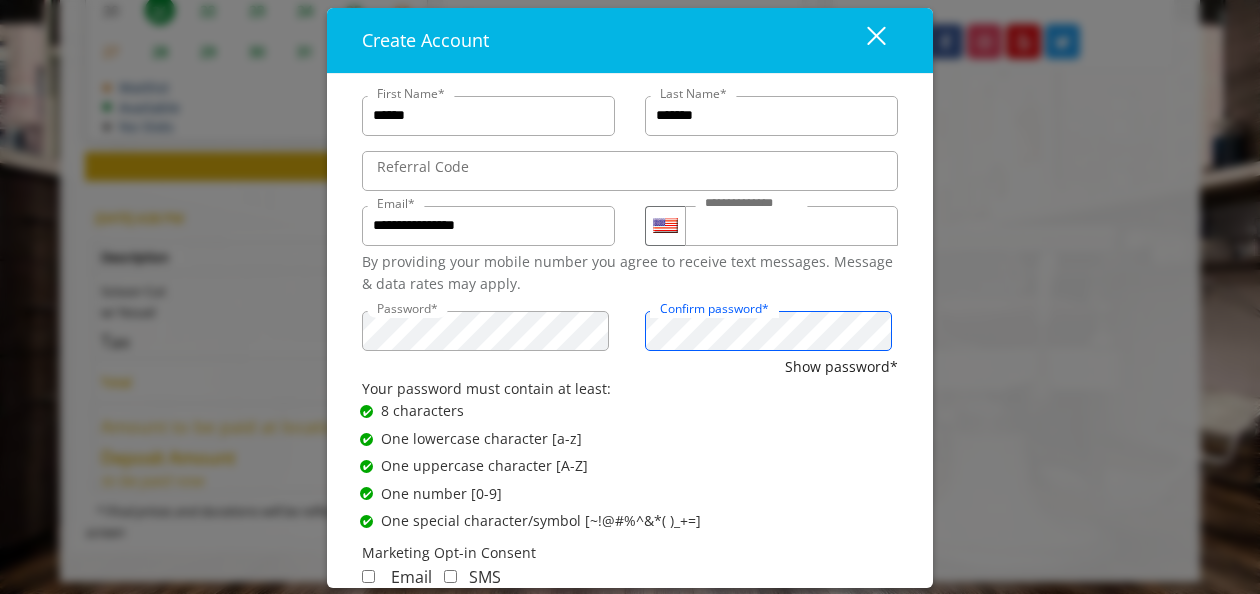scroll, scrollTop: 100, scrollLeft: 0, axis: vertical 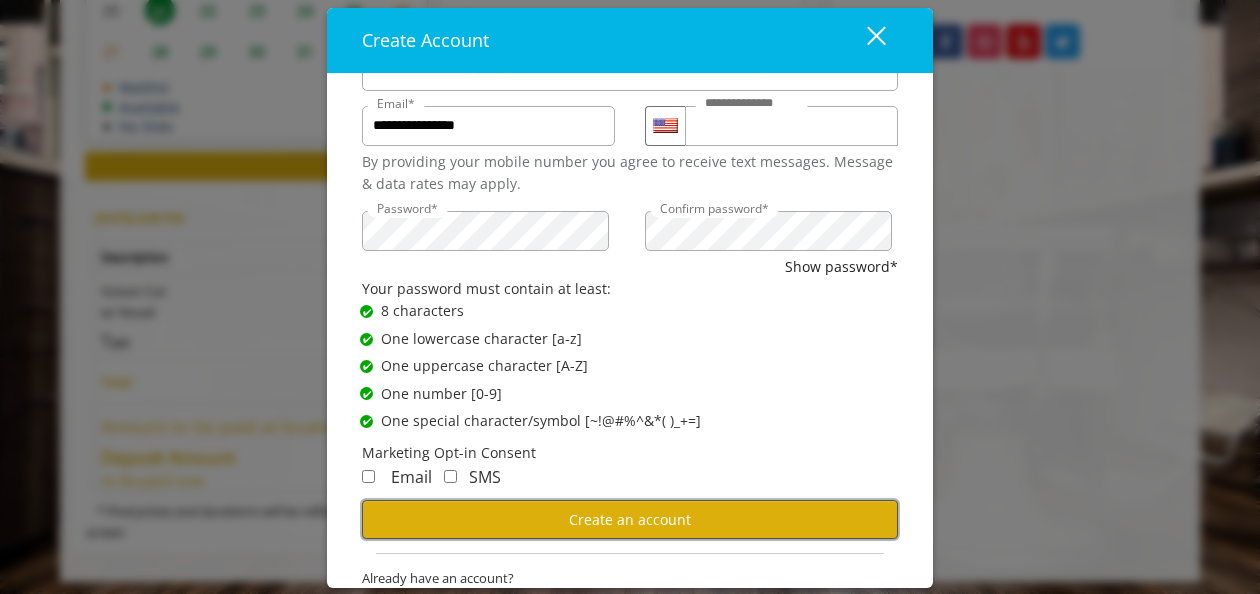 click on "Create an account" at bounding box center (630, 519) 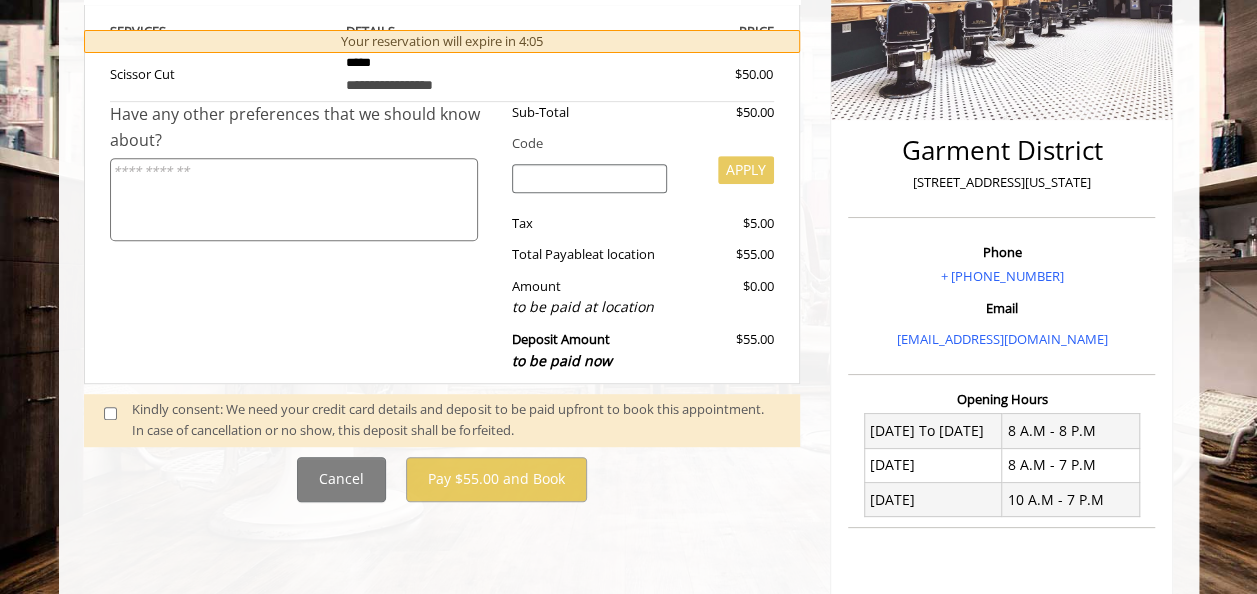 scroll, scrollTop: 400, scrollLeft: 0, axis: vertical 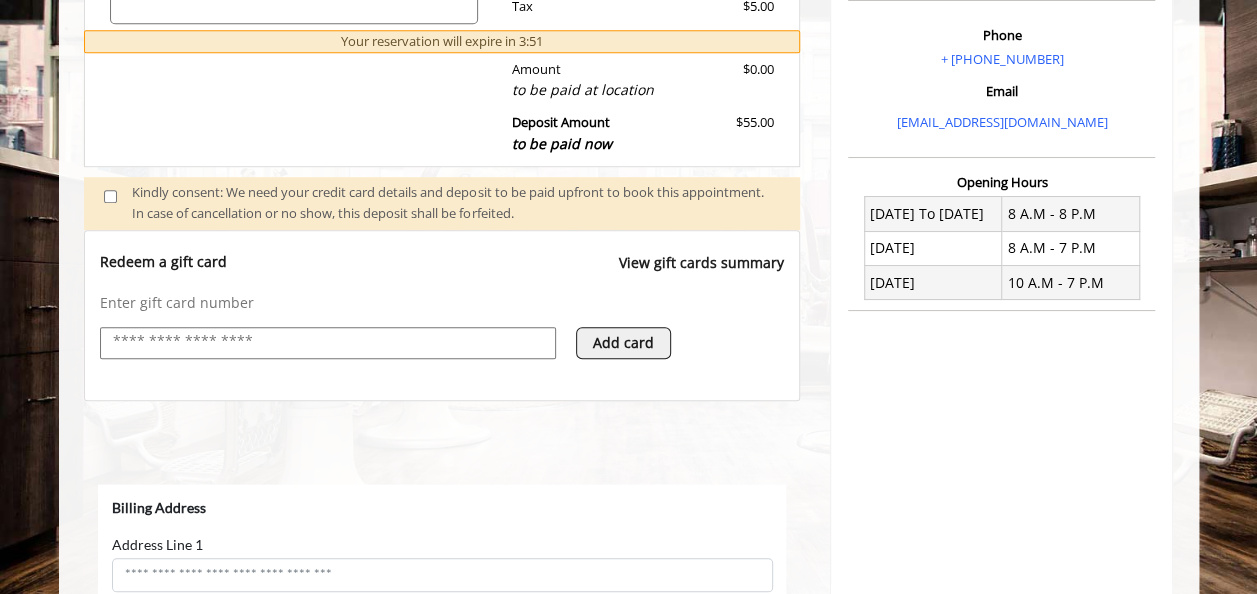 click on "Add card" at bounding box center (623, 343) 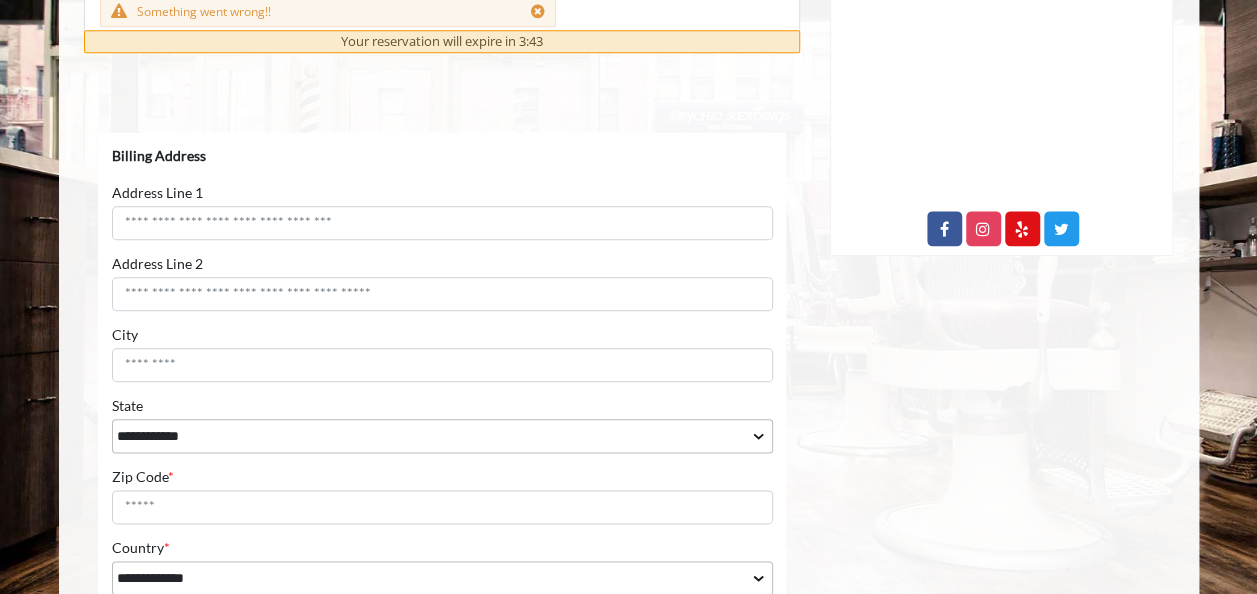 scroll, scrollTop: 1000, scrollLeft: 0, axis: vertical 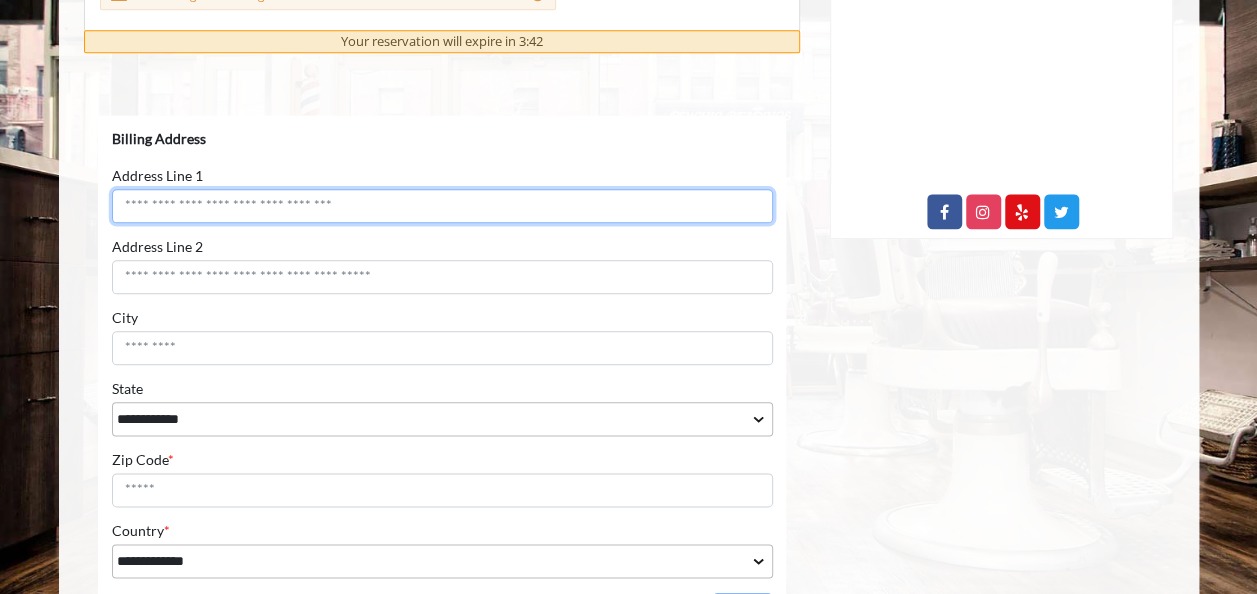 click on "Address Line 1" at bounding box center [441, 206] 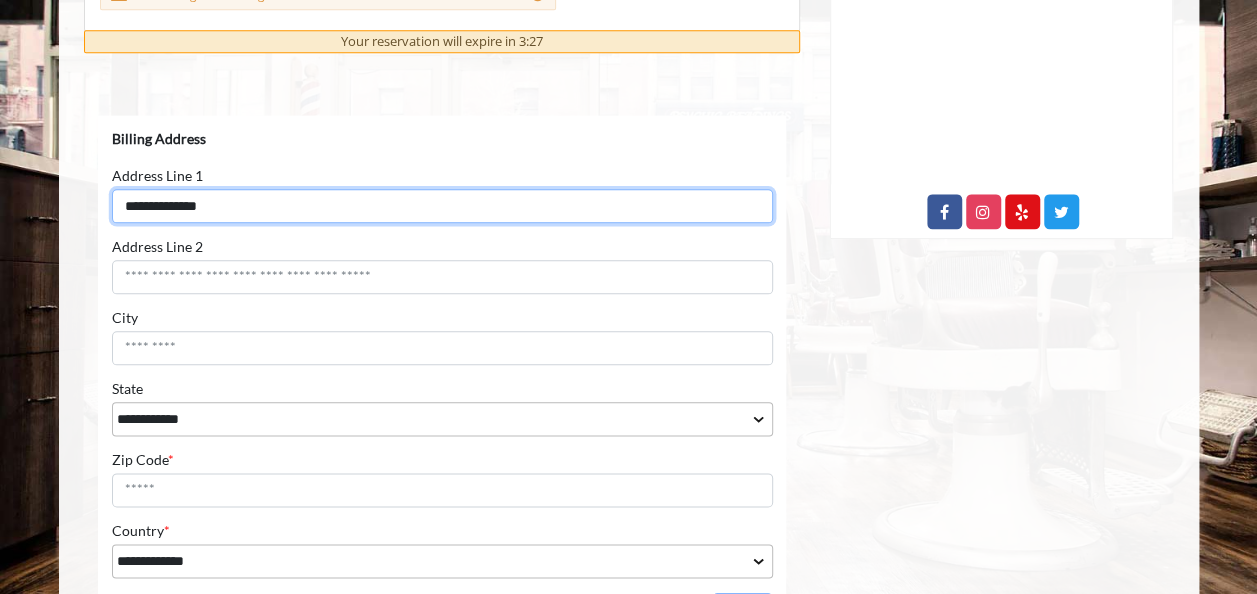 type on "**********" 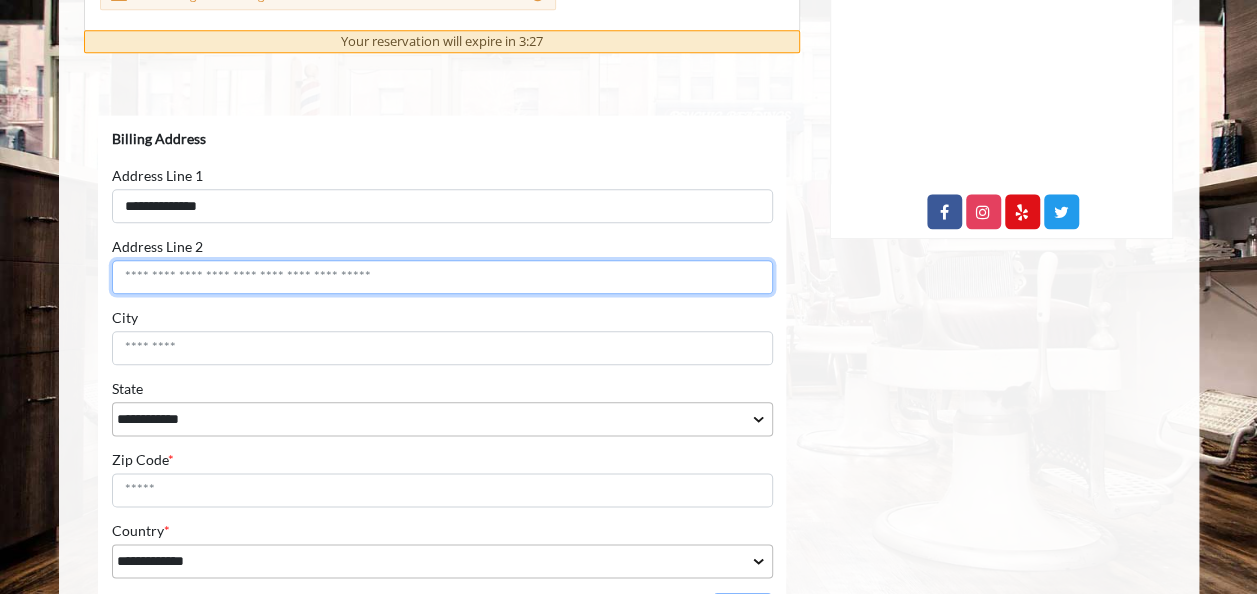 click on "Address Line 2" at bounding box center [441, 277] 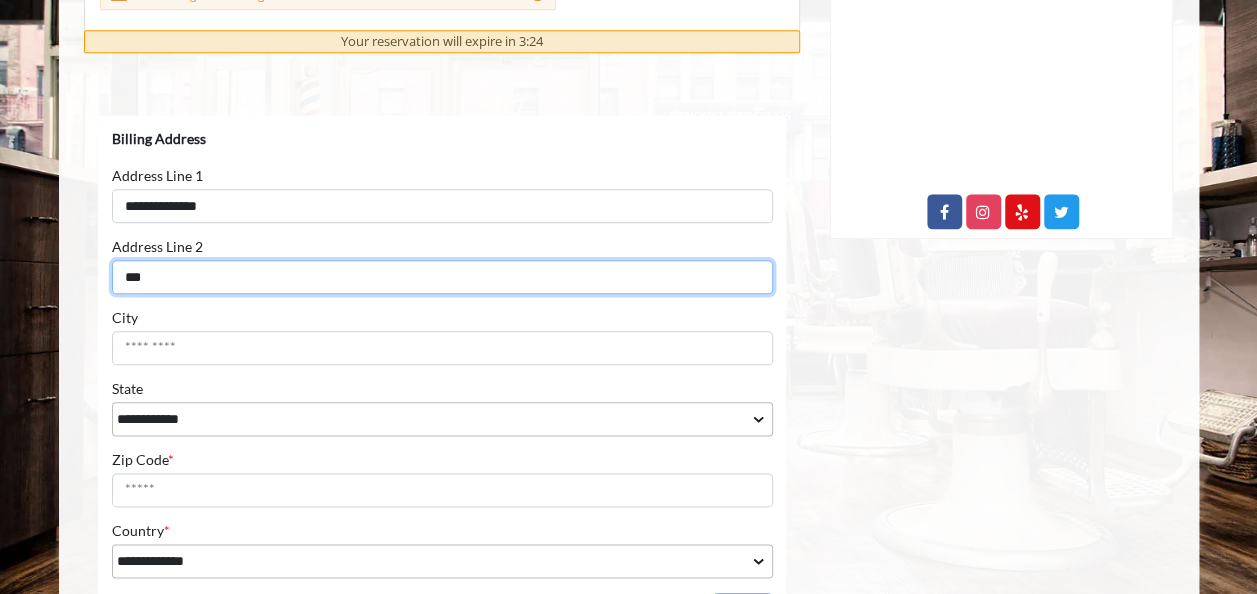 type on "***" 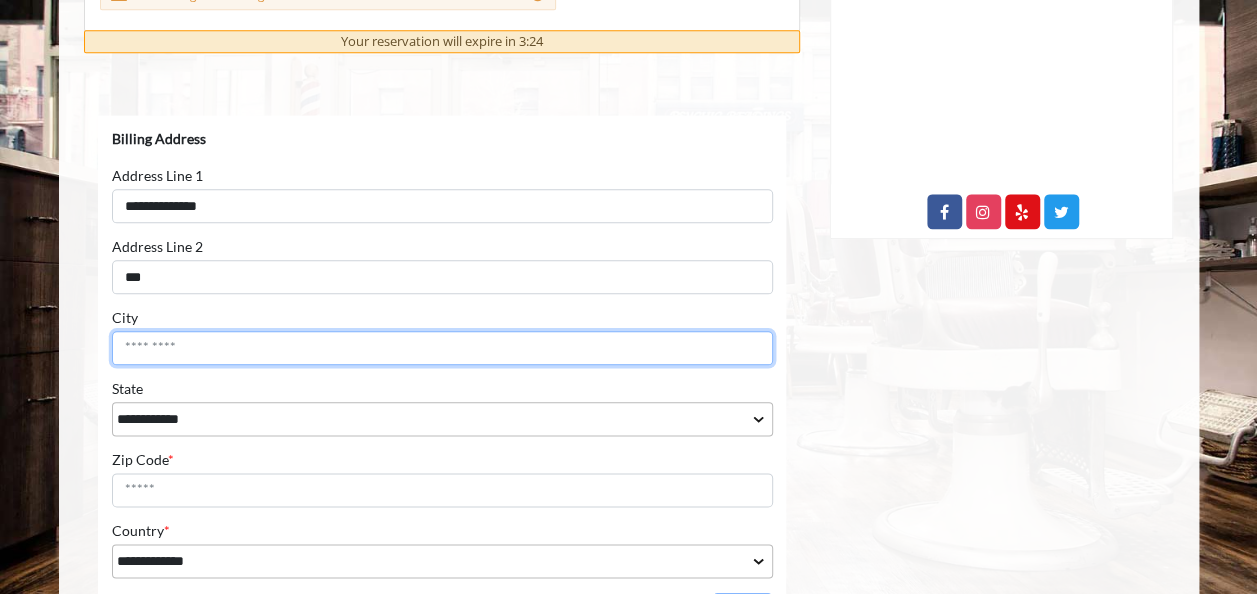 click on "City" at bounding box center [441, 348] 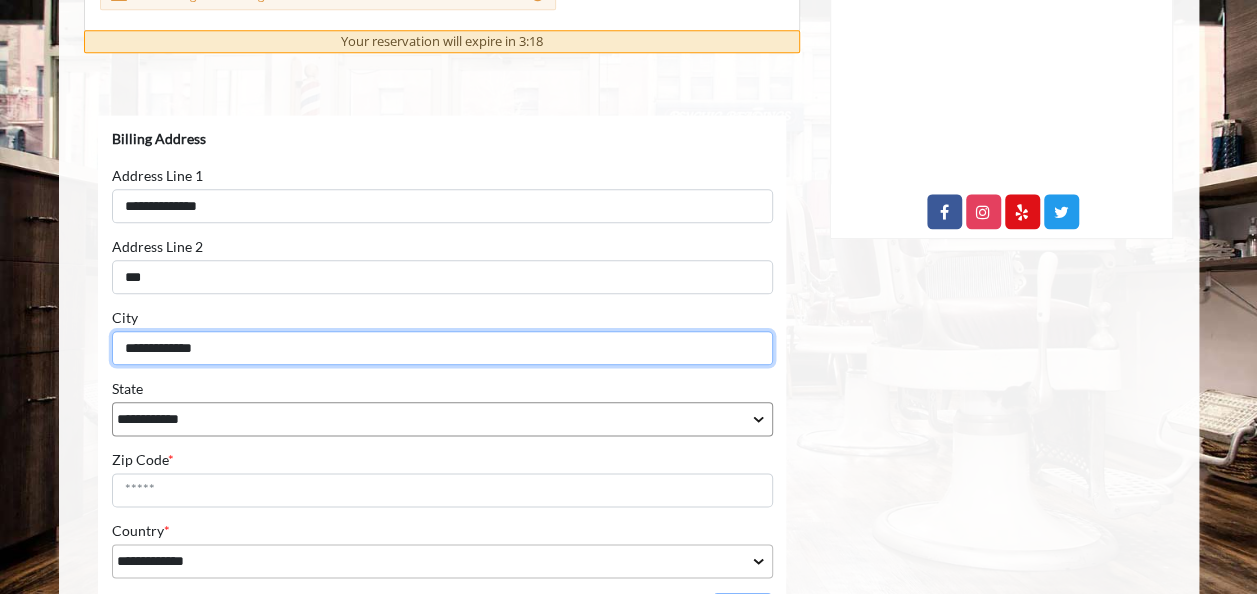 type on "**********" 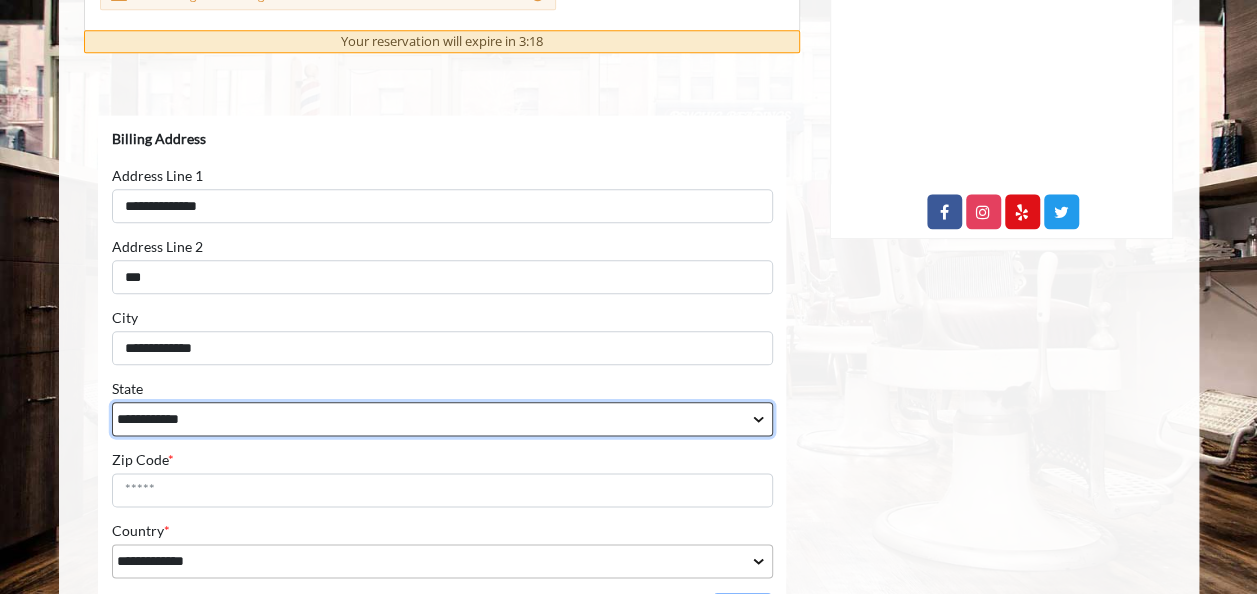 click on "**********" at bounding box center (441, 419) 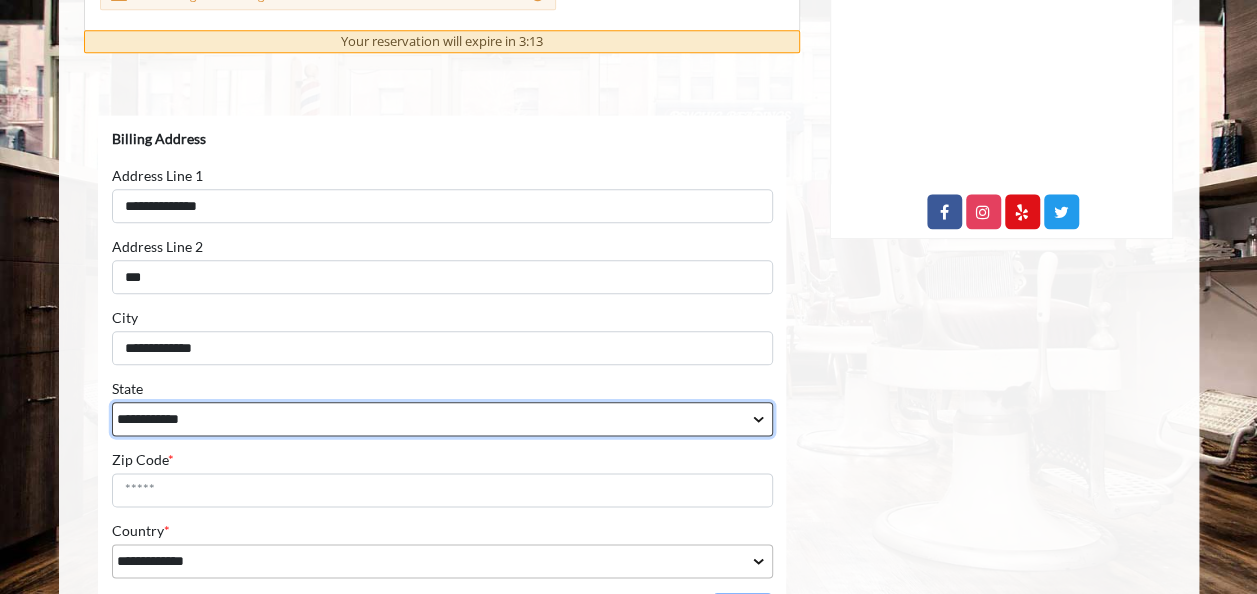 select on "**" 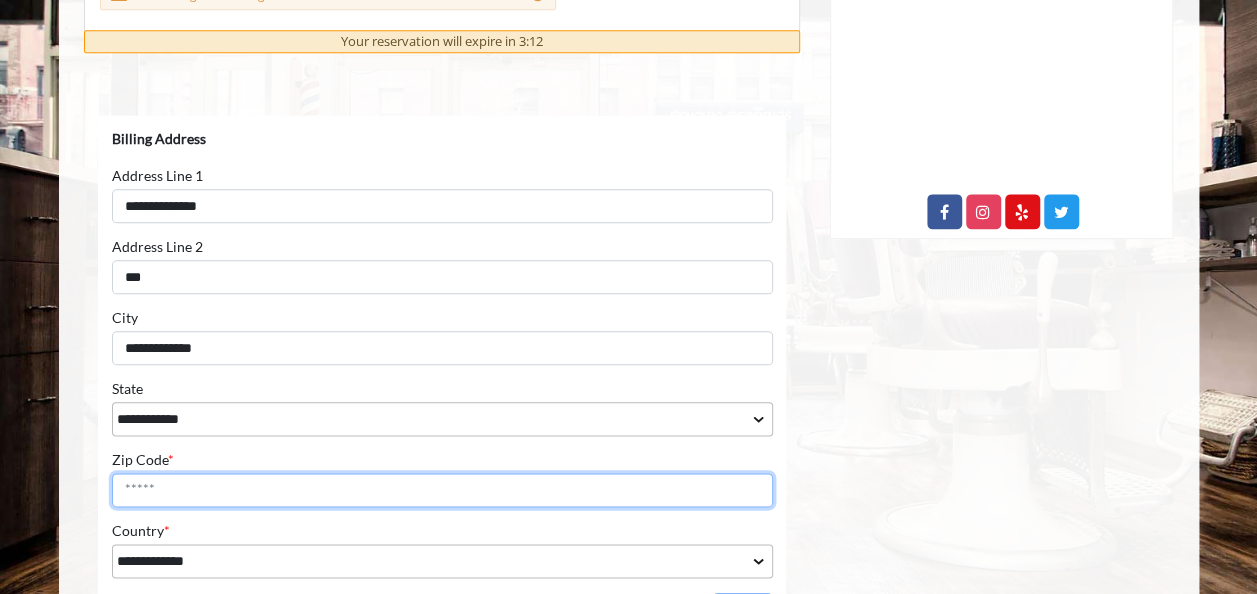click on "Zip Code  *" at bounding box center (441, 490) 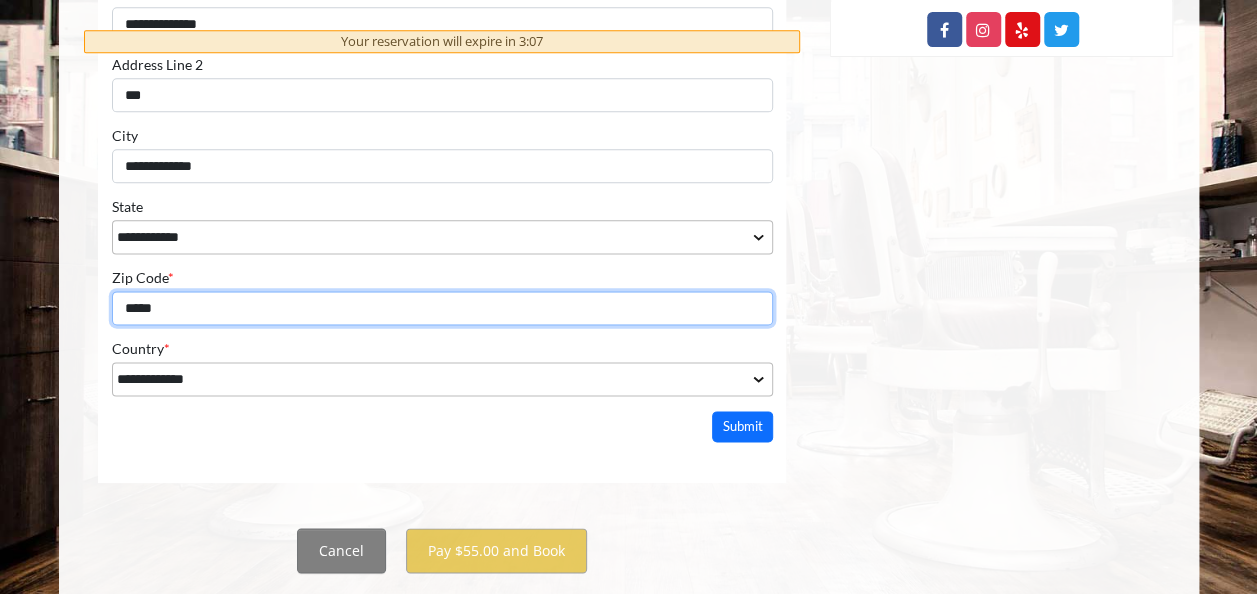 scroll, scrollTop: 1200, scrollLeft: 0, axis: vertical 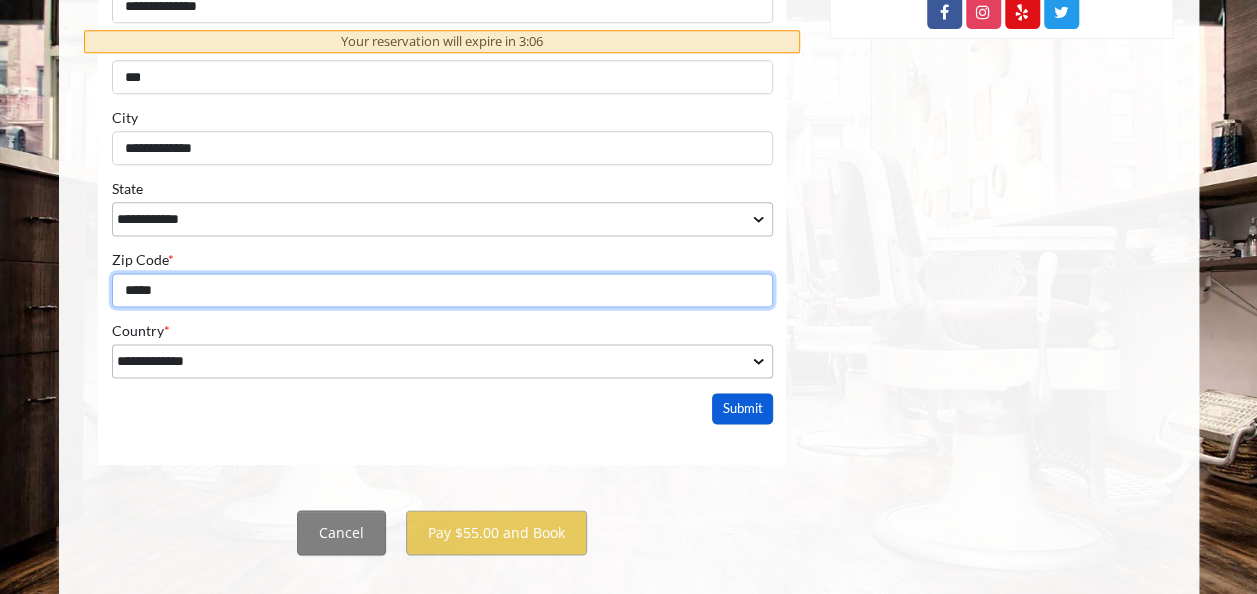 type on "*****" 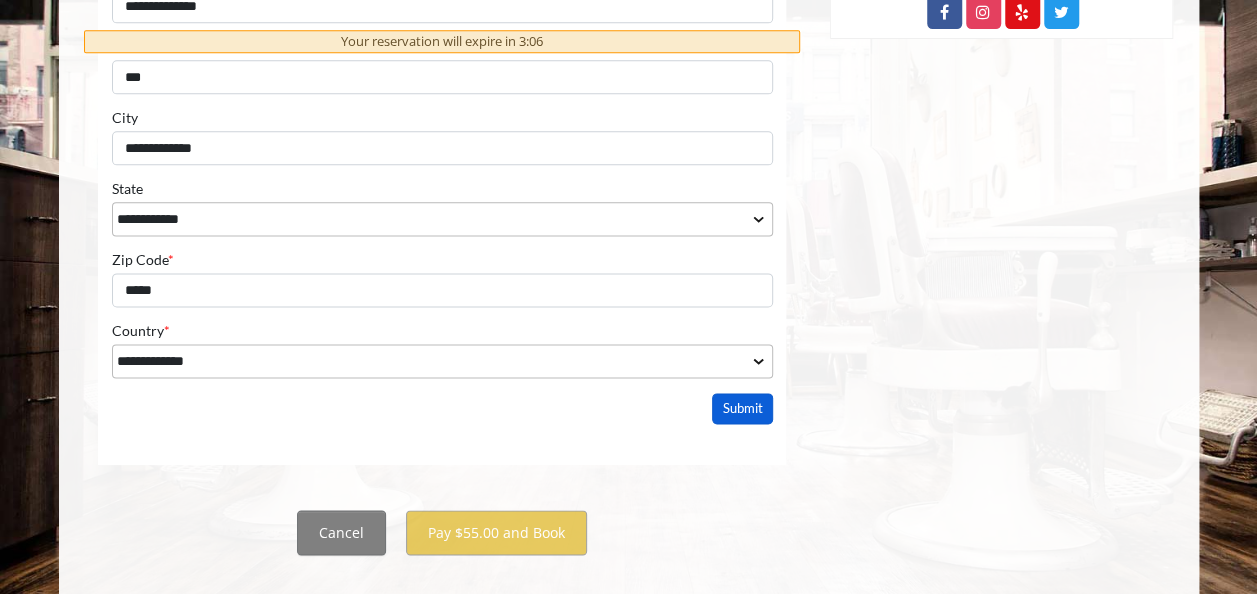 click on "Submit" at bounding box center (742, 409) 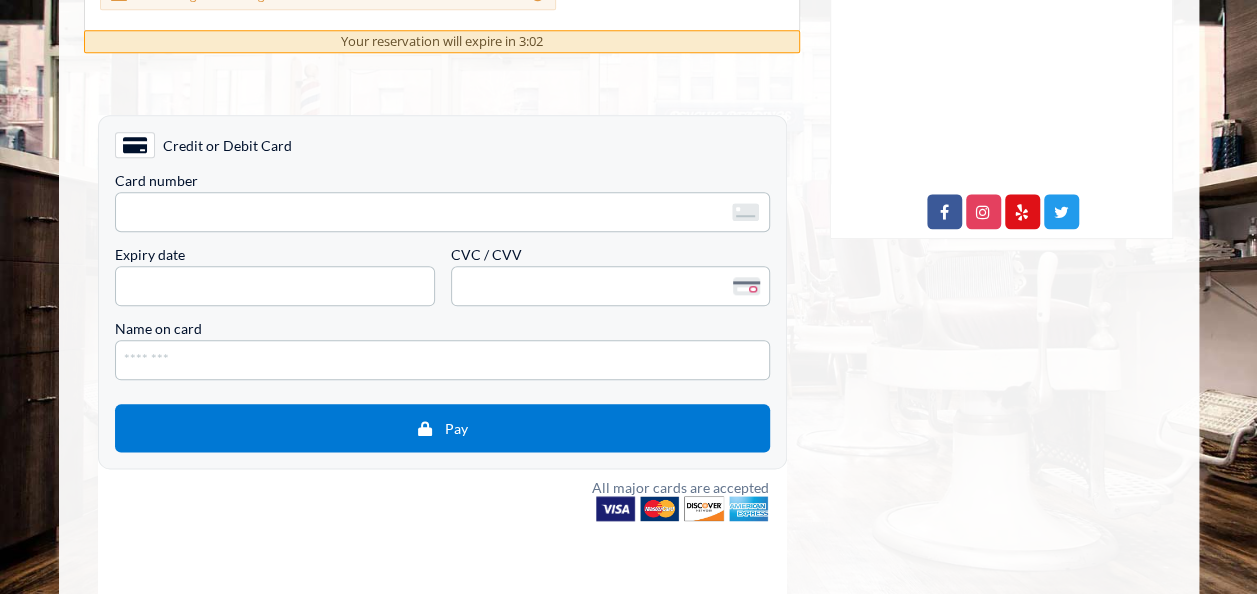 scroll, scrollTop: 900, scrollLeft: 0, axis: vertical 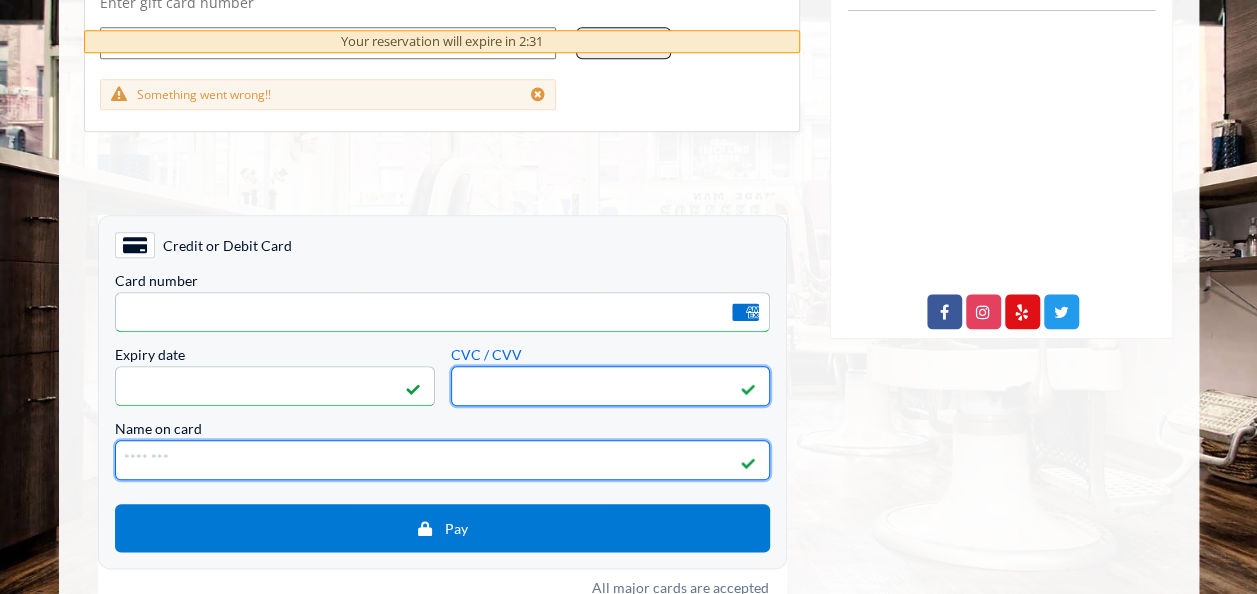click on "Name on card" at bounding box center [441, 460] 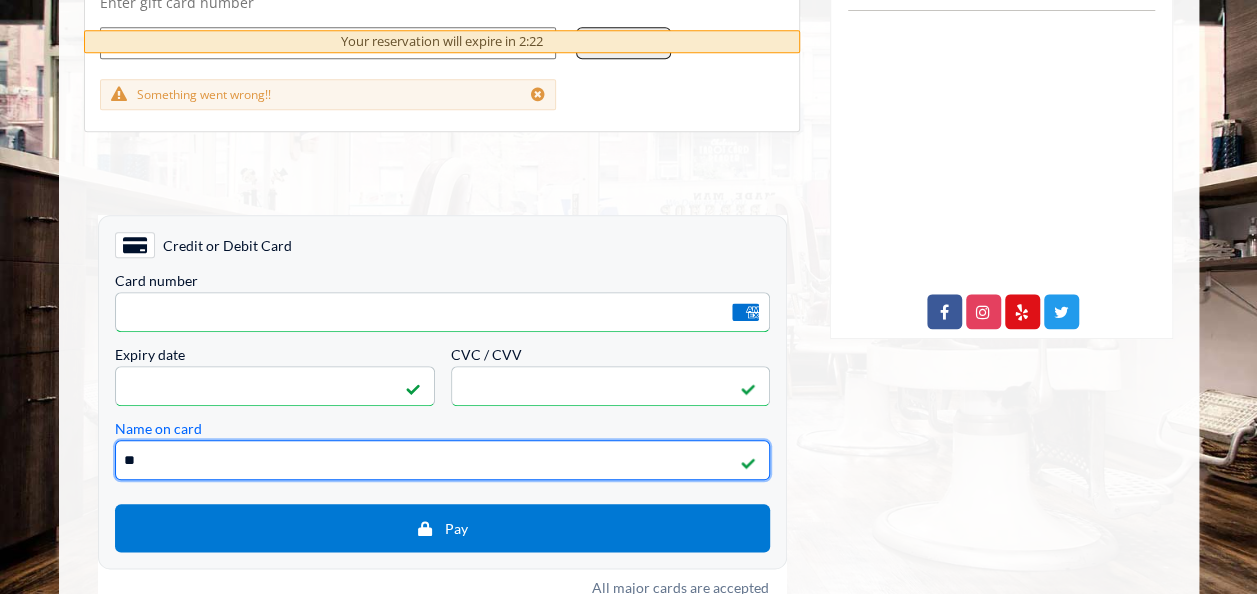 type on "*" 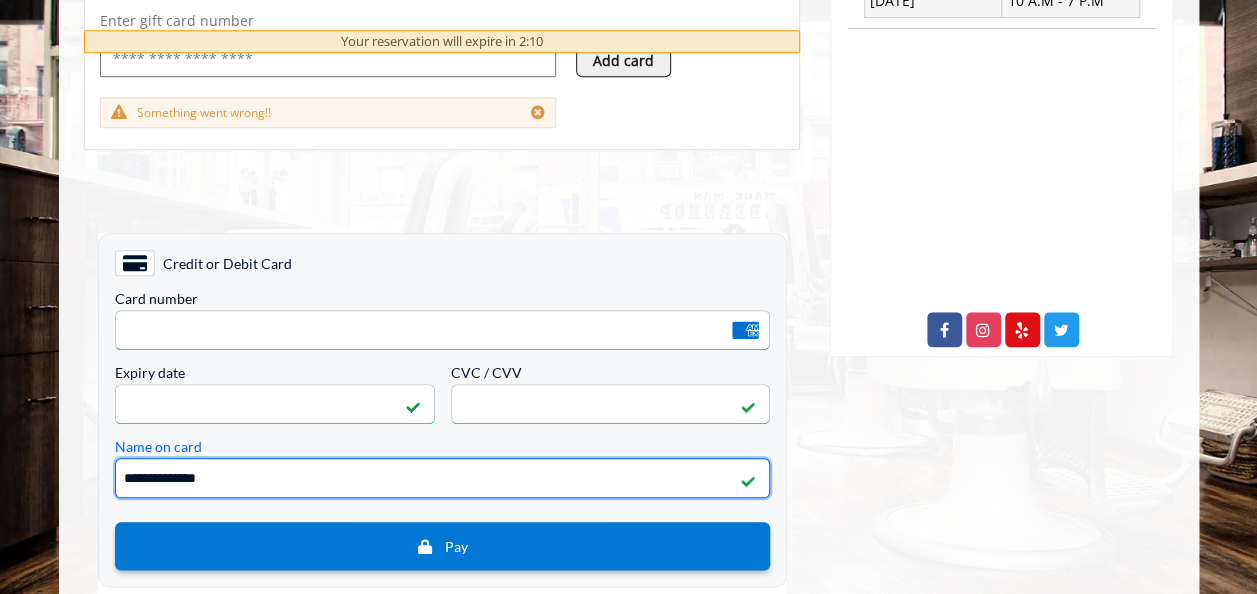 scroll, scrollTop: 900, scrollLeft: 0, axis: vertical 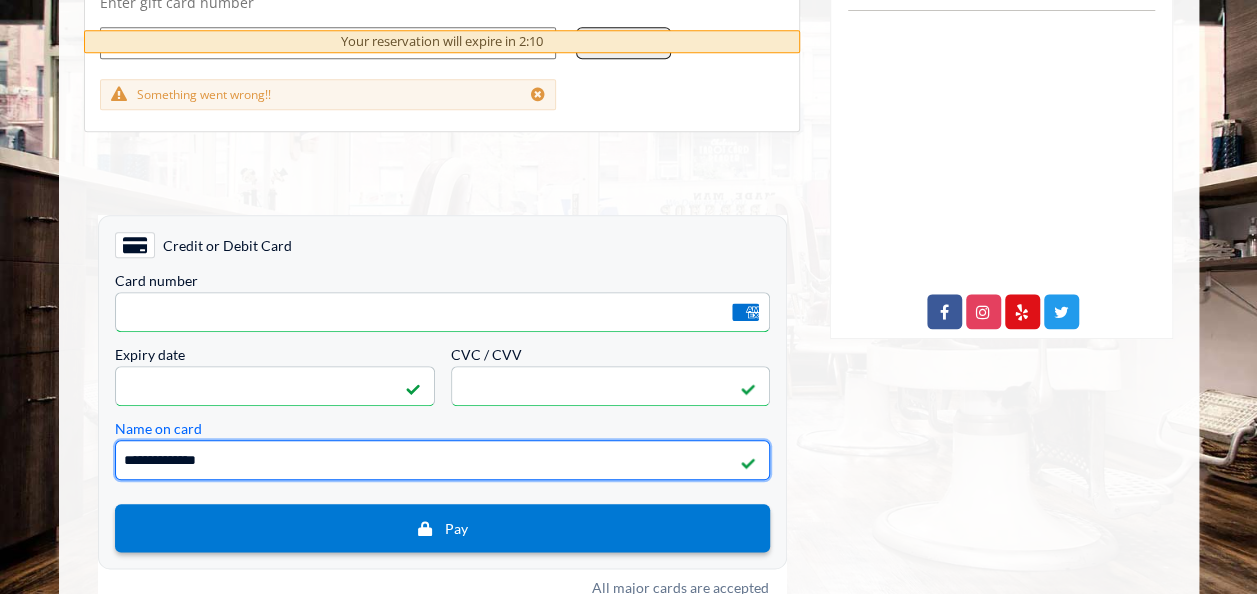 type on "**********" 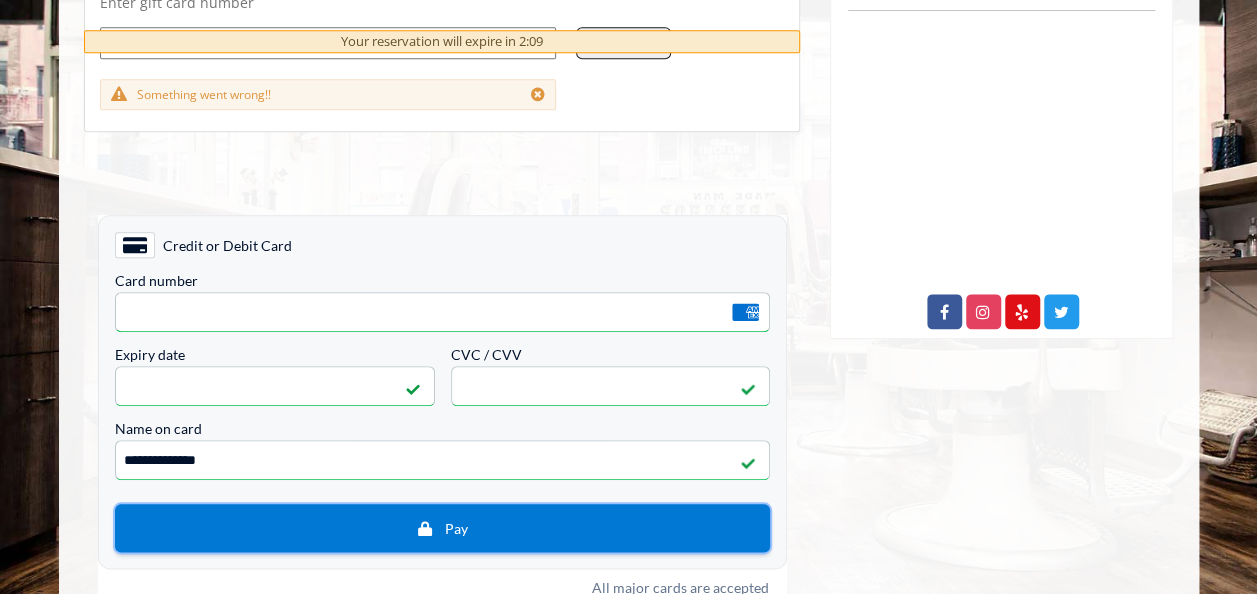 click on "Pay" at bounding box center (455, 528) 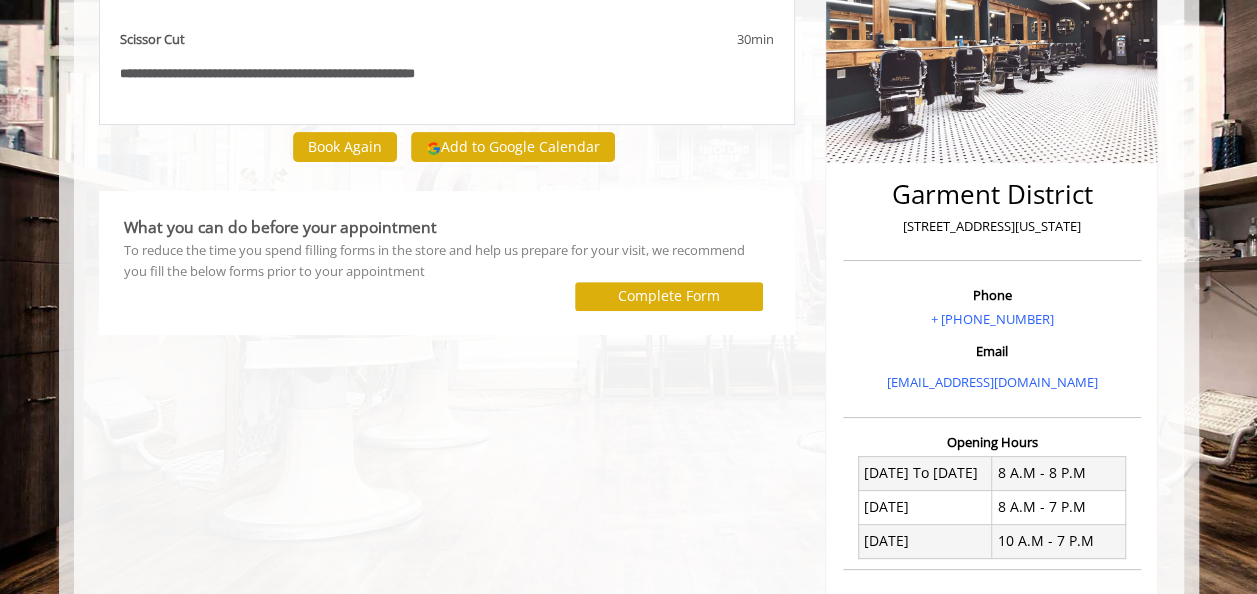 scroll, scrollTop: 300, scrollLeft: 0, axis: vertical 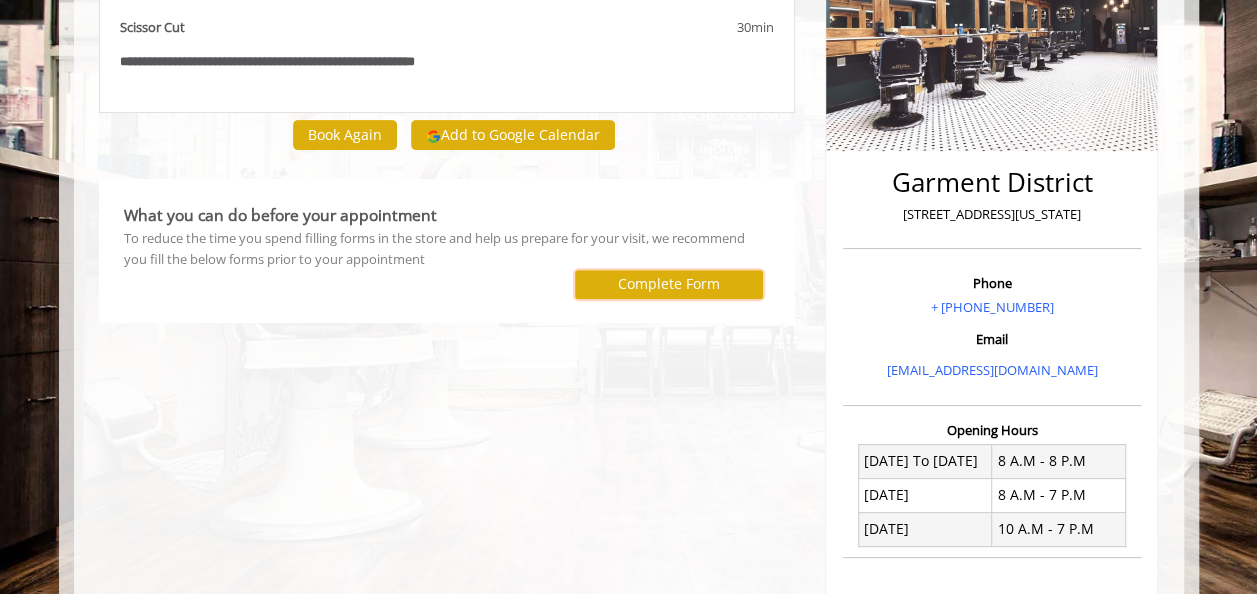 click on "Complete Form" at bounding box center [669, 284] 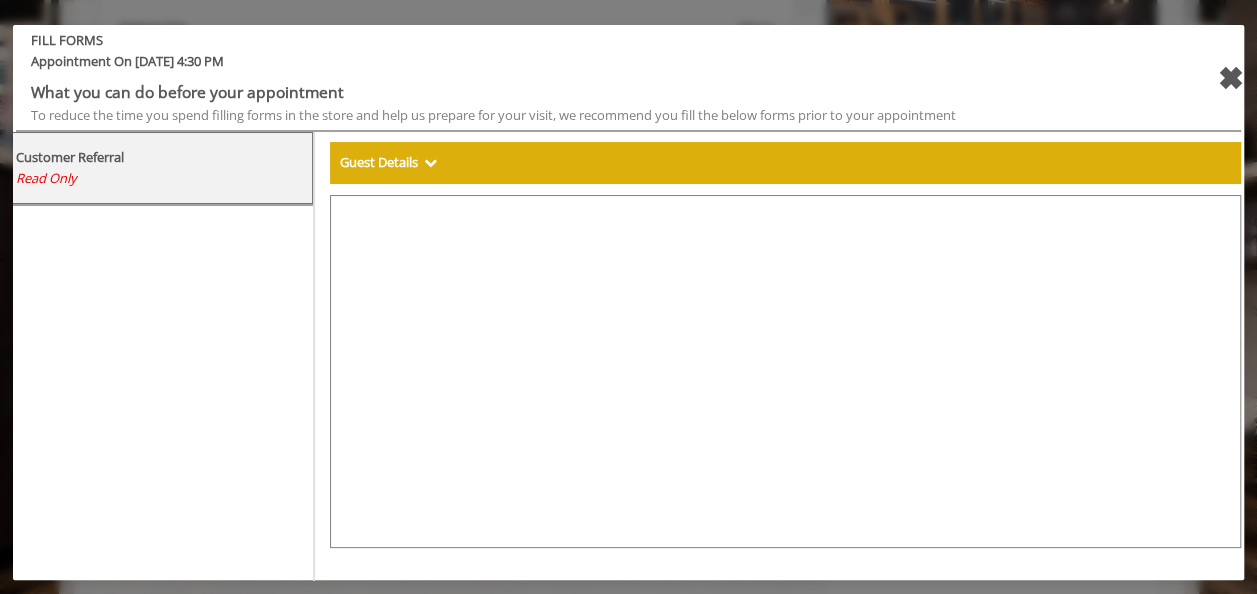 select on "***" 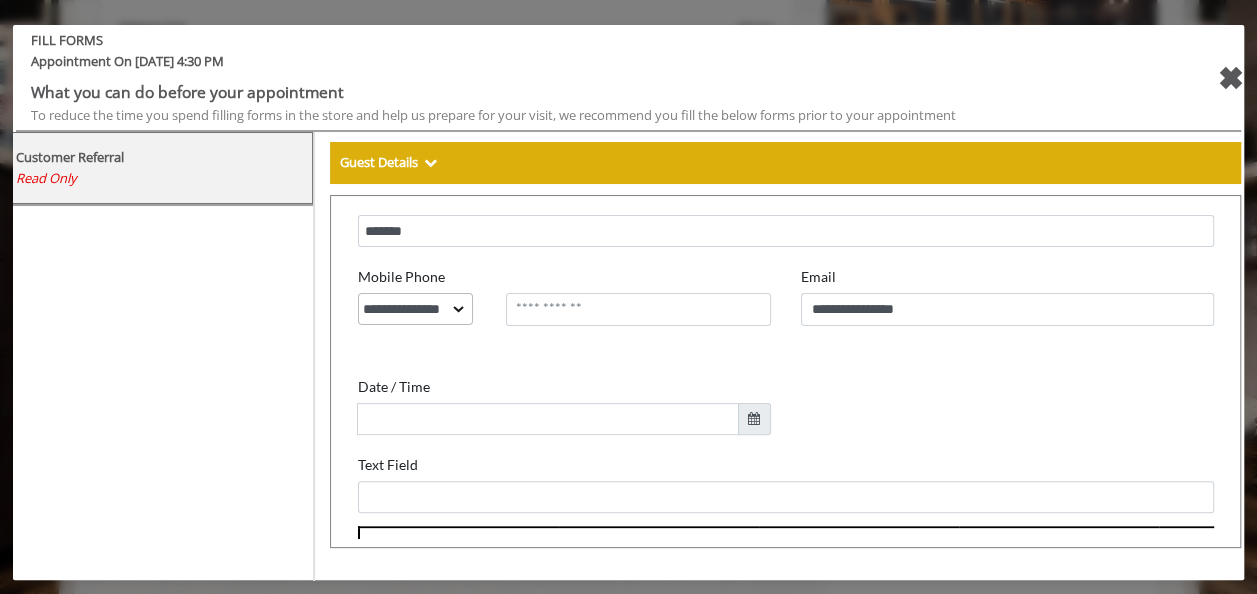 scroll, scrollTop: 298, scrollLeft: 0, axis: vertical 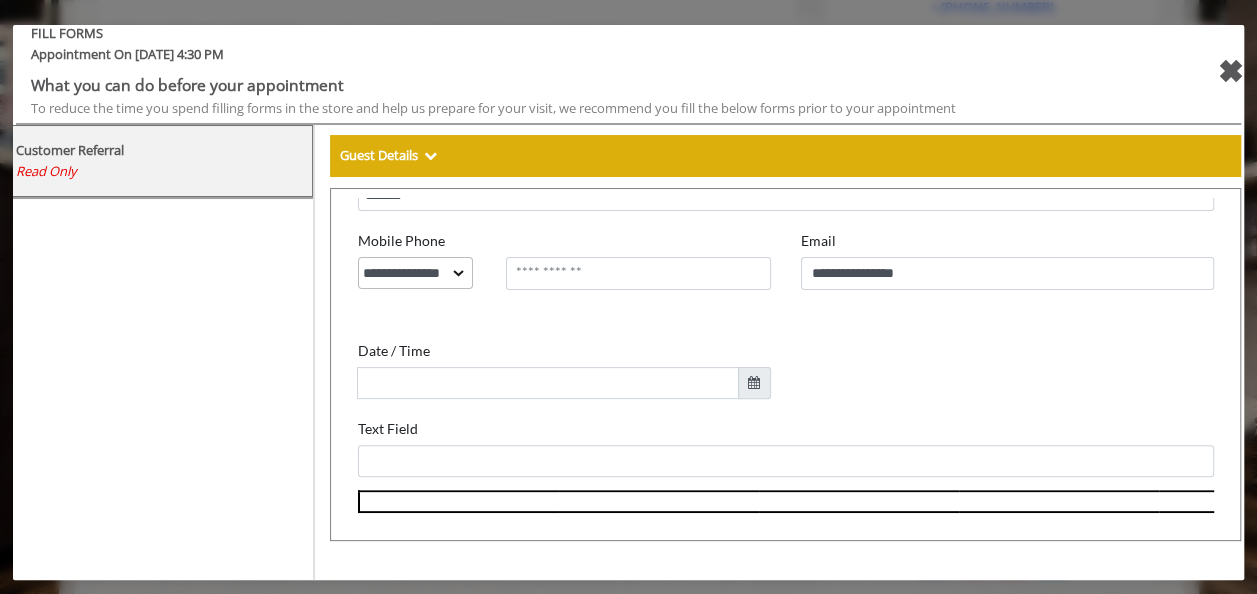 click at bounding box center (743, 372) 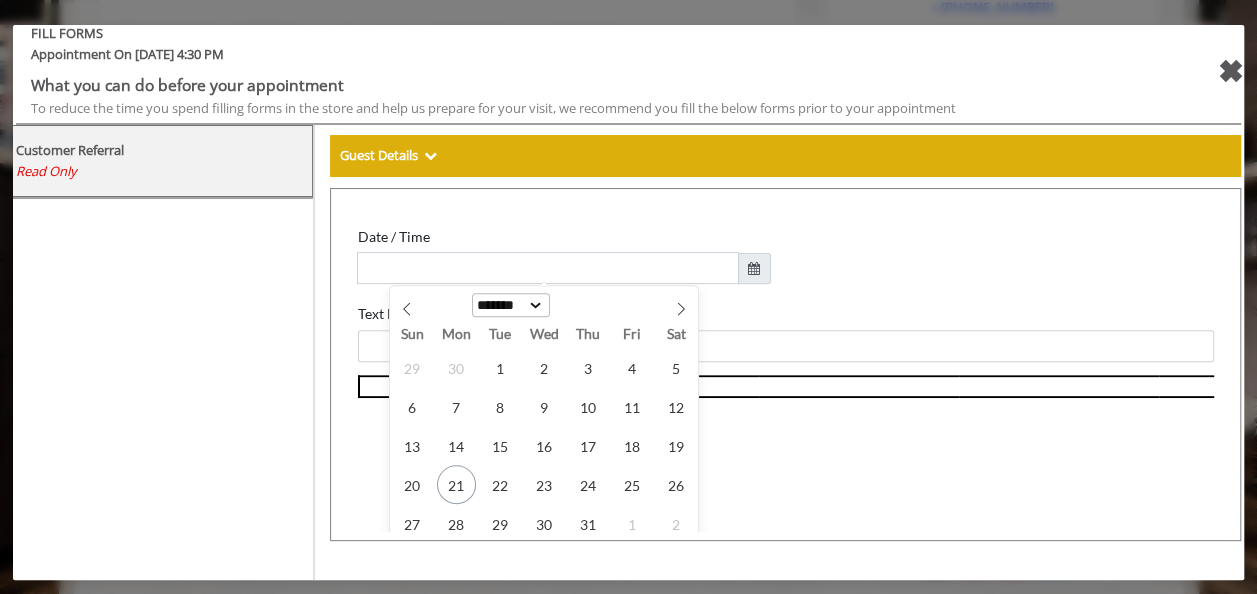 scroll, scrollTop: 298, scrollLeft: 0, axis: vertical 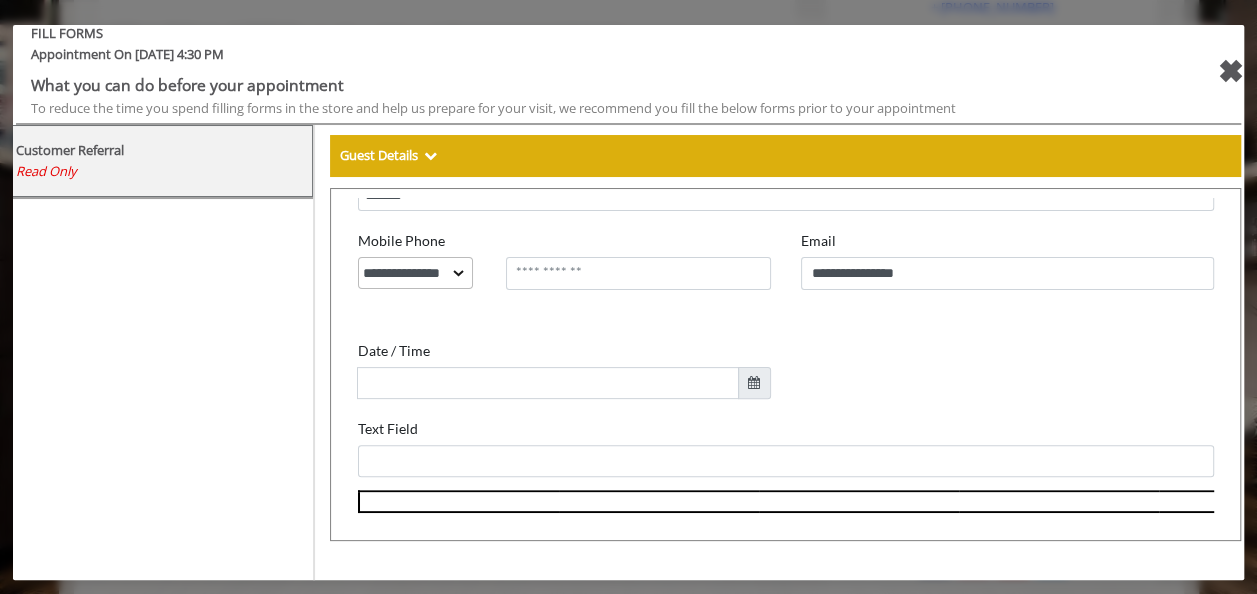 click on "**********" at bounding box center [775, 212] 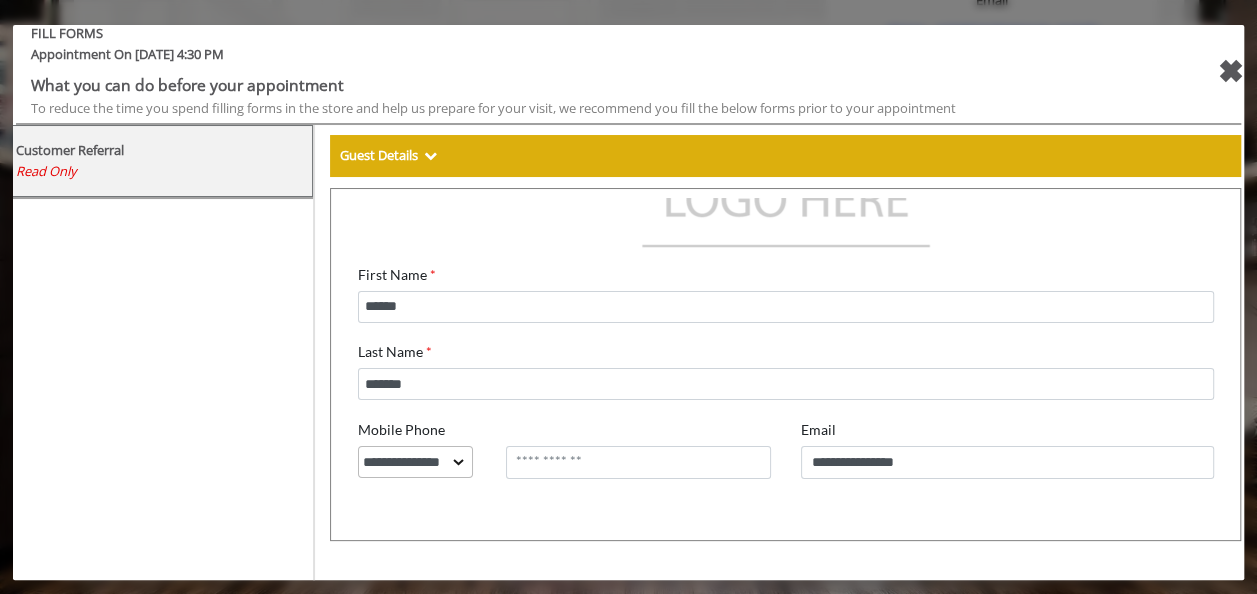 scroll, scrollTop: 0, scrollLeft: 0, axis: both 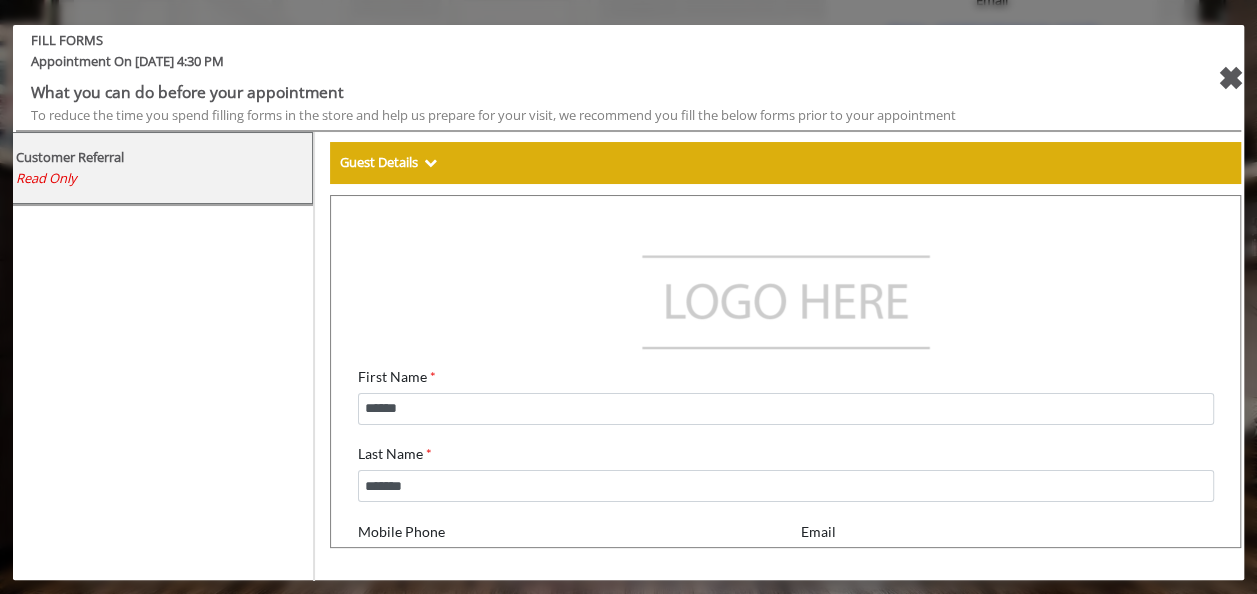 click on "✖" at bounding box center [1229, 78] 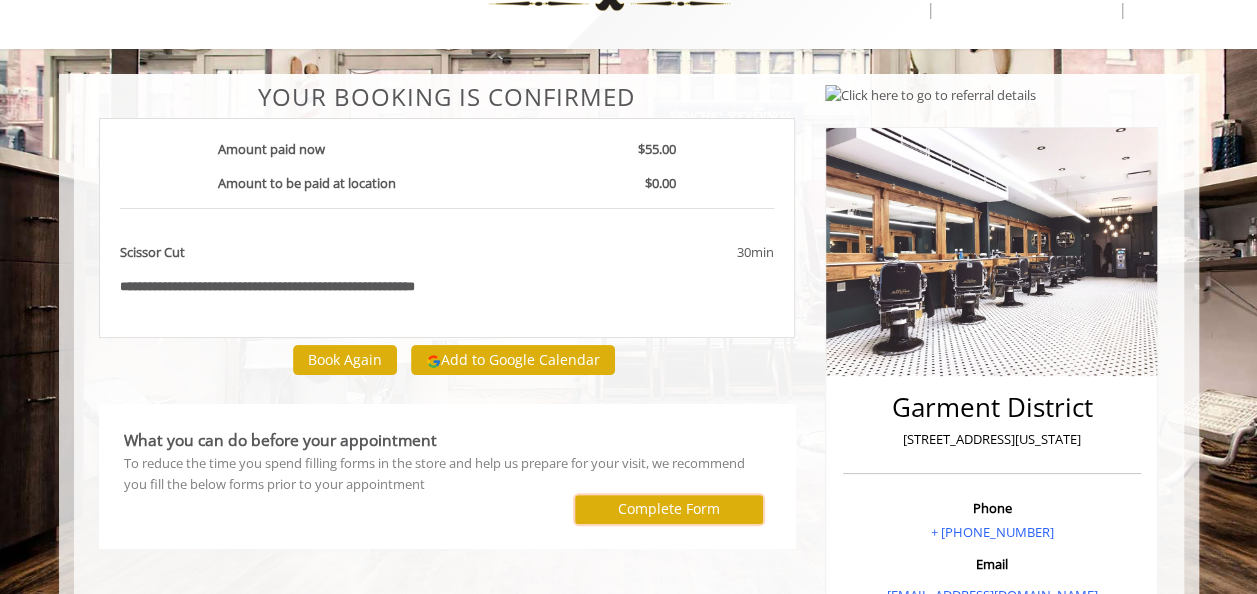 scroll, scrollTop: 0, scrollLeft: 0, axis: both 